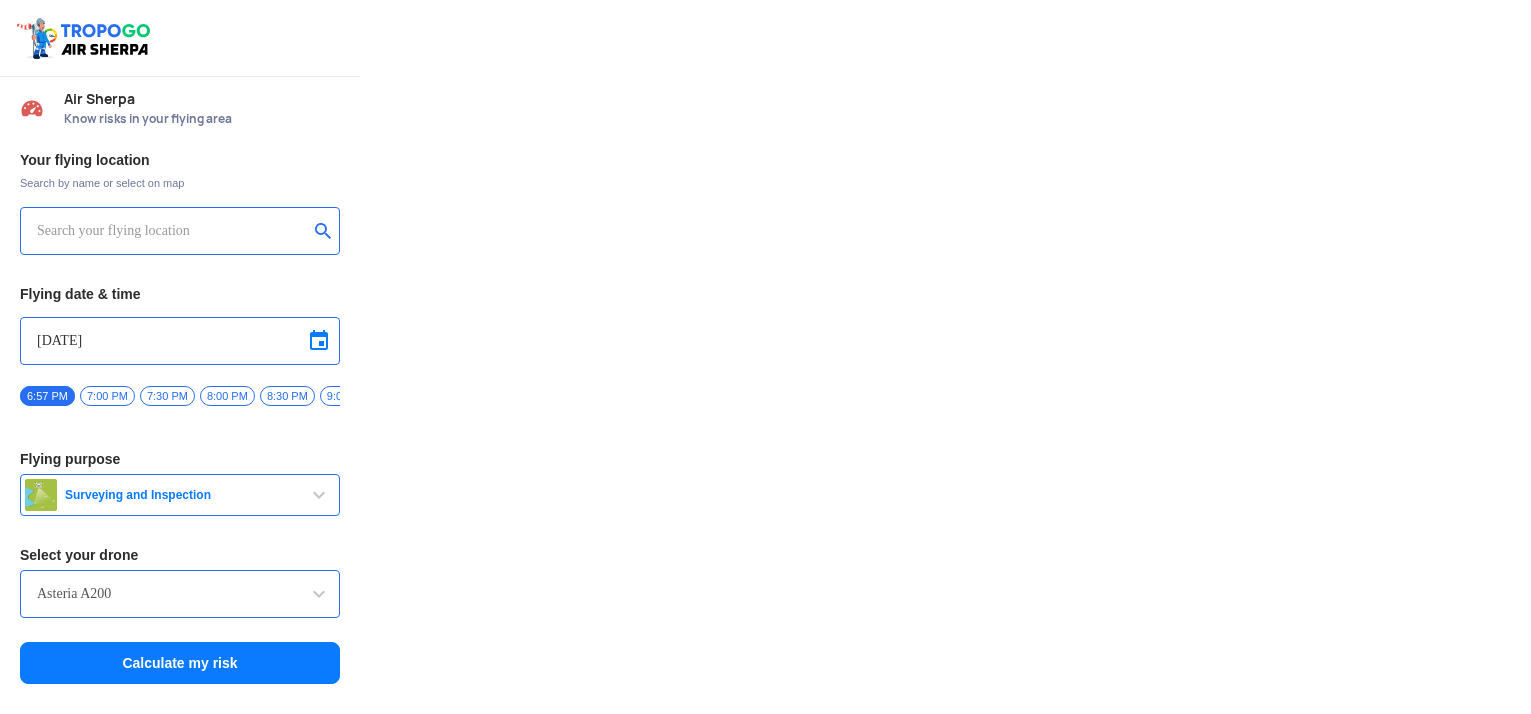 scroll, scrollTop: 0, scrollLeft: 0, axis: both 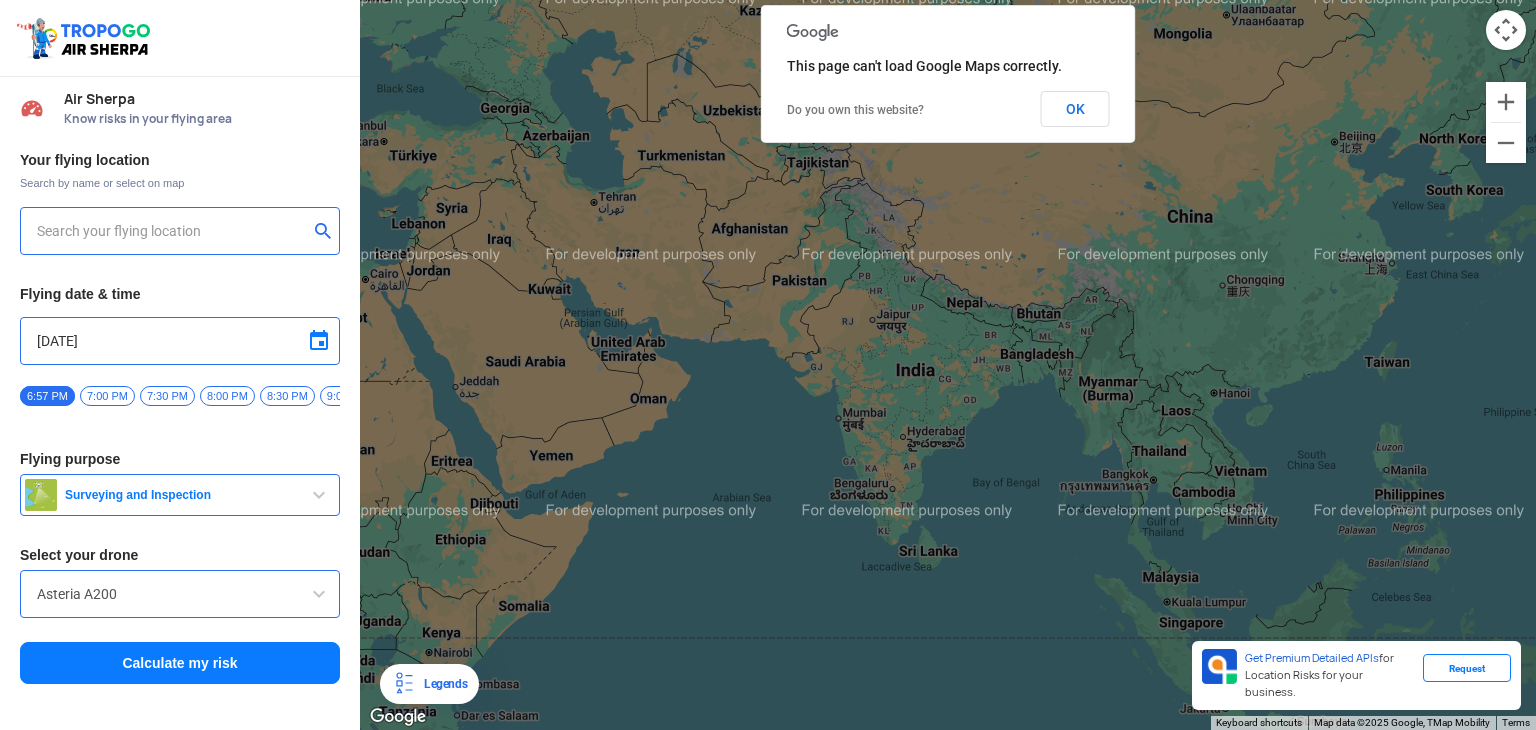 click at bounding box center [172, 231] 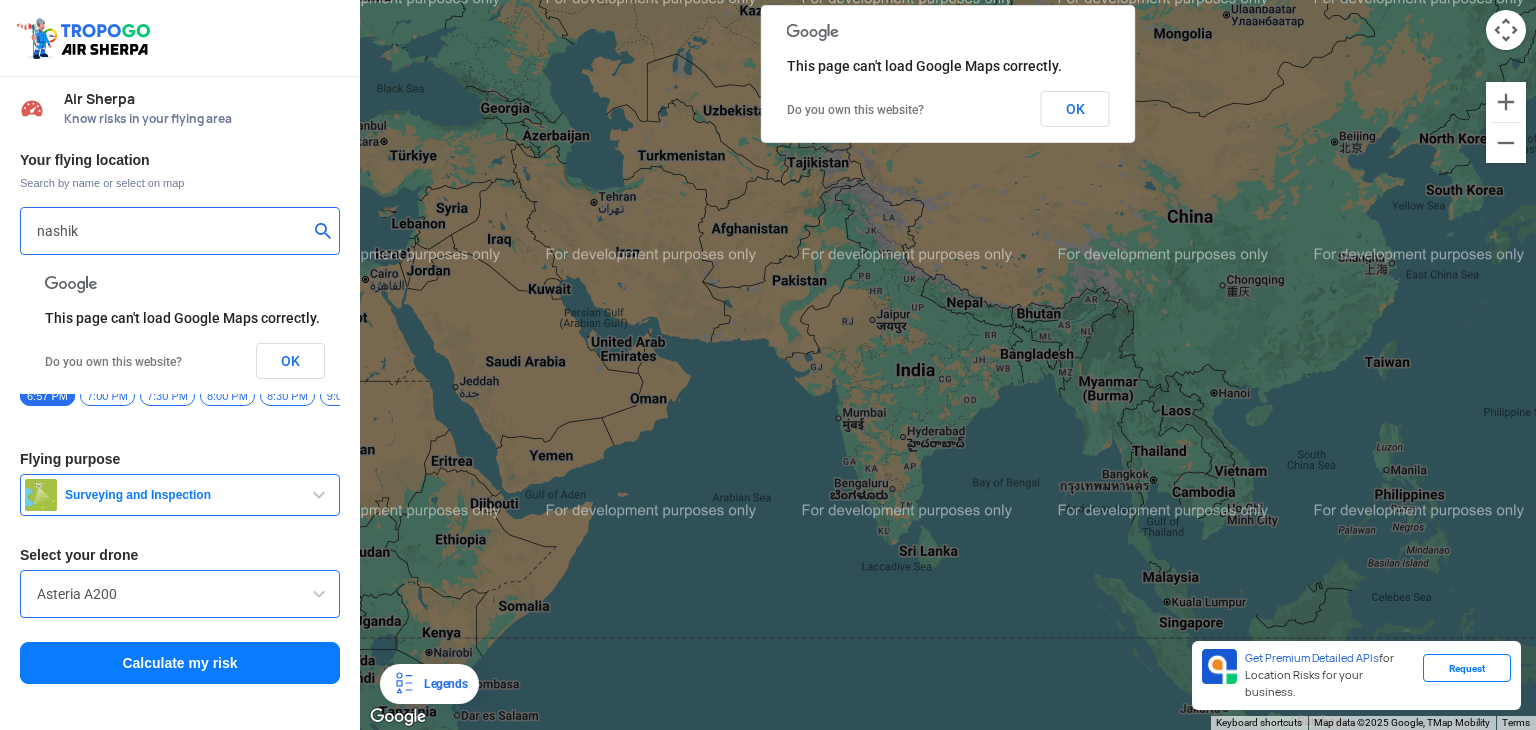 type on "nashik" 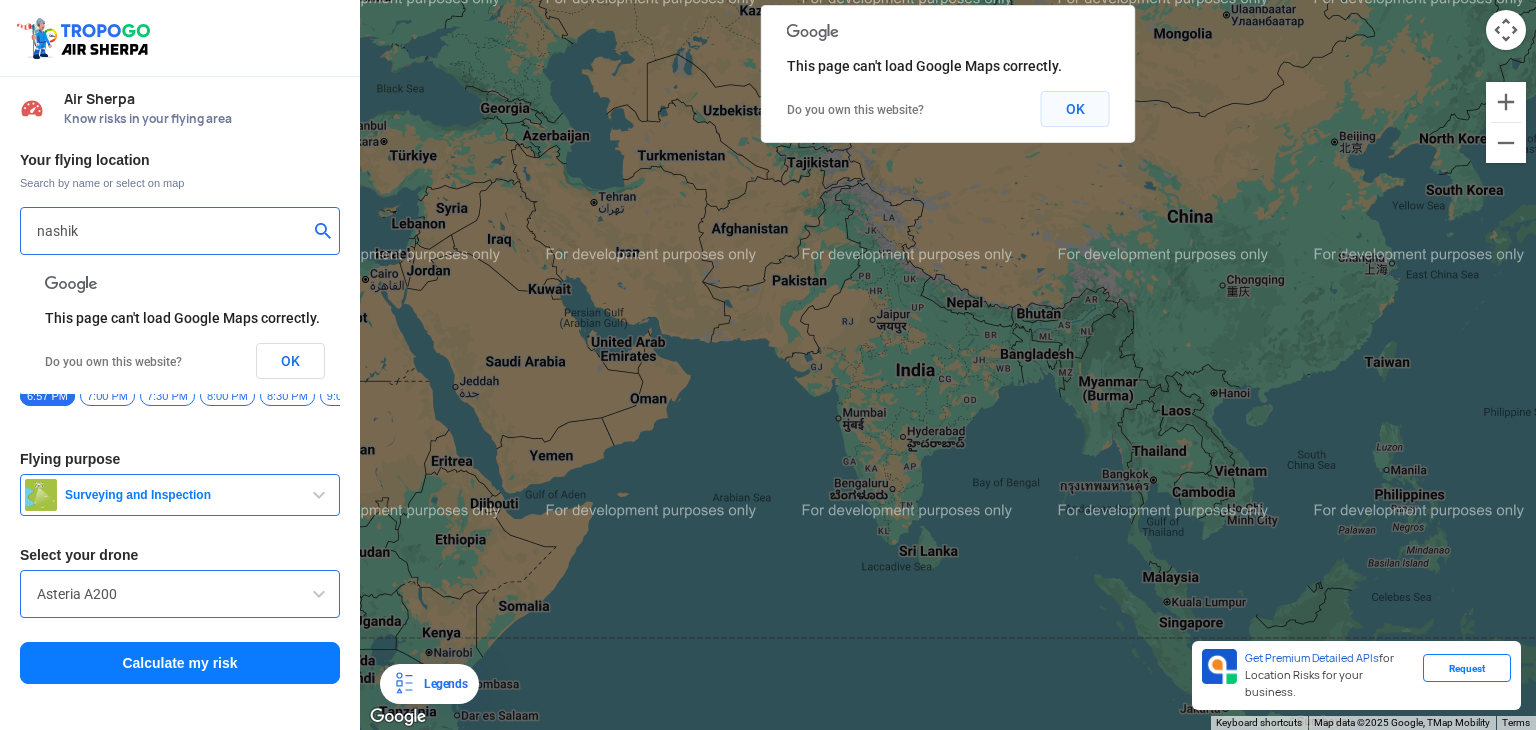 click on "OK" 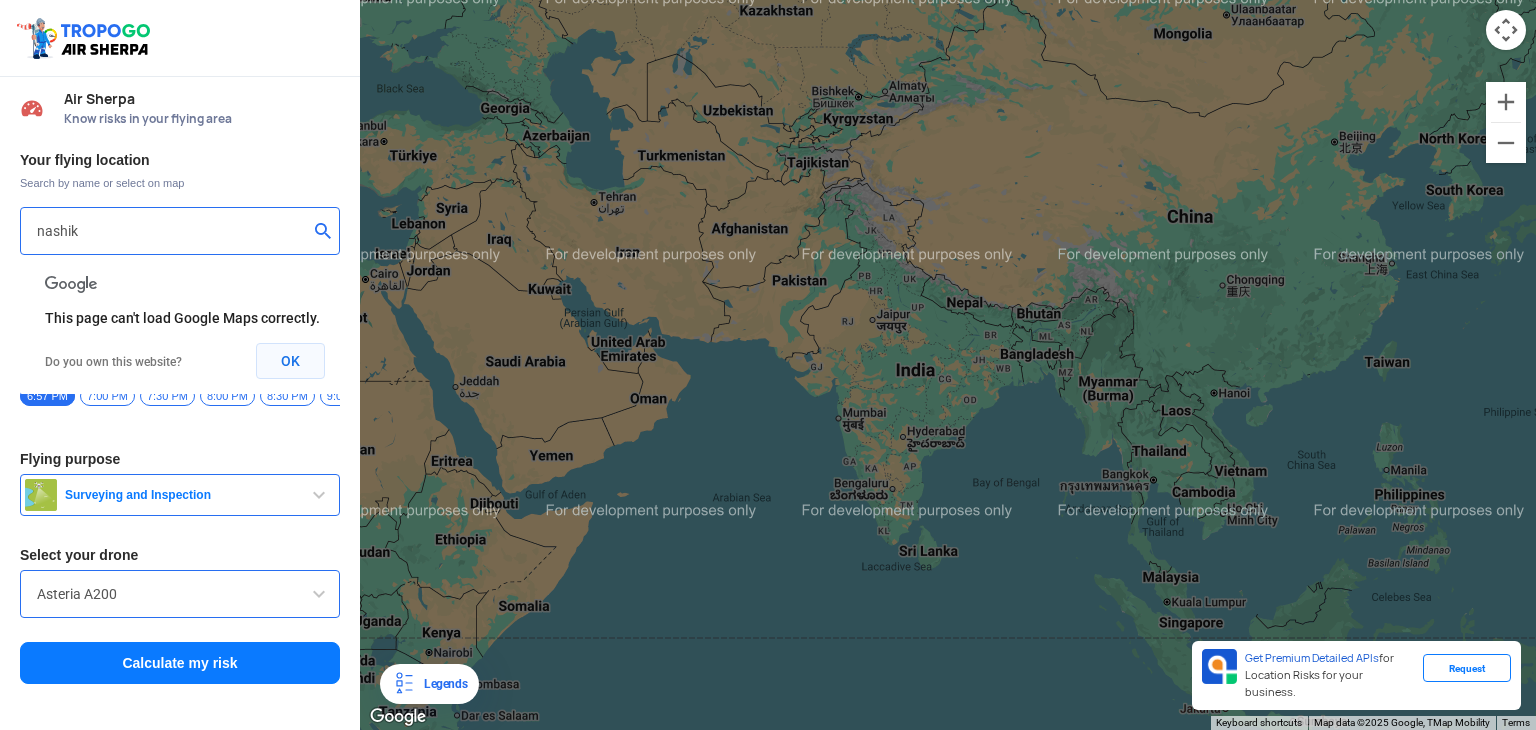 click on "OK" at bounding box center [290, 361] 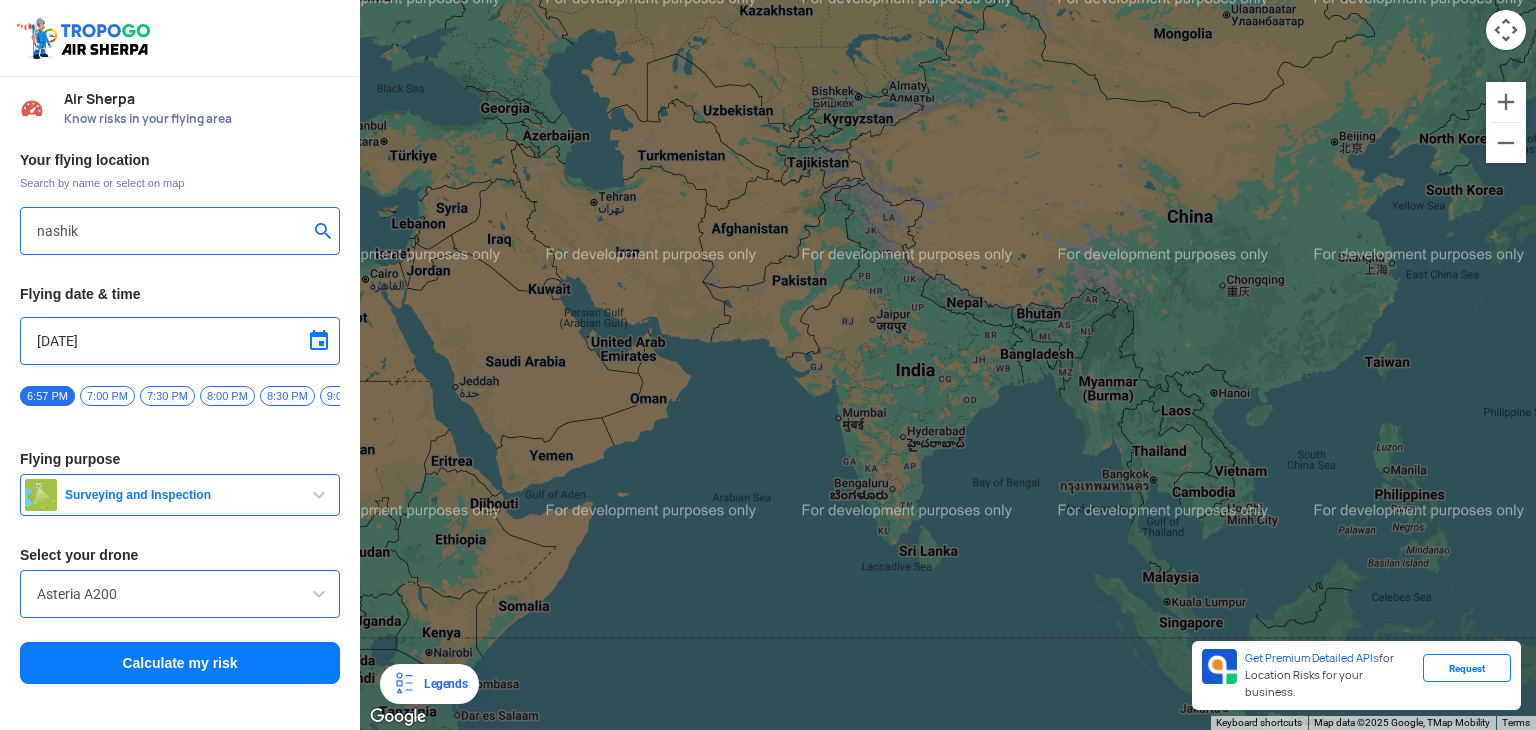 click on "[DATE]" at bounding box center [180, 341] 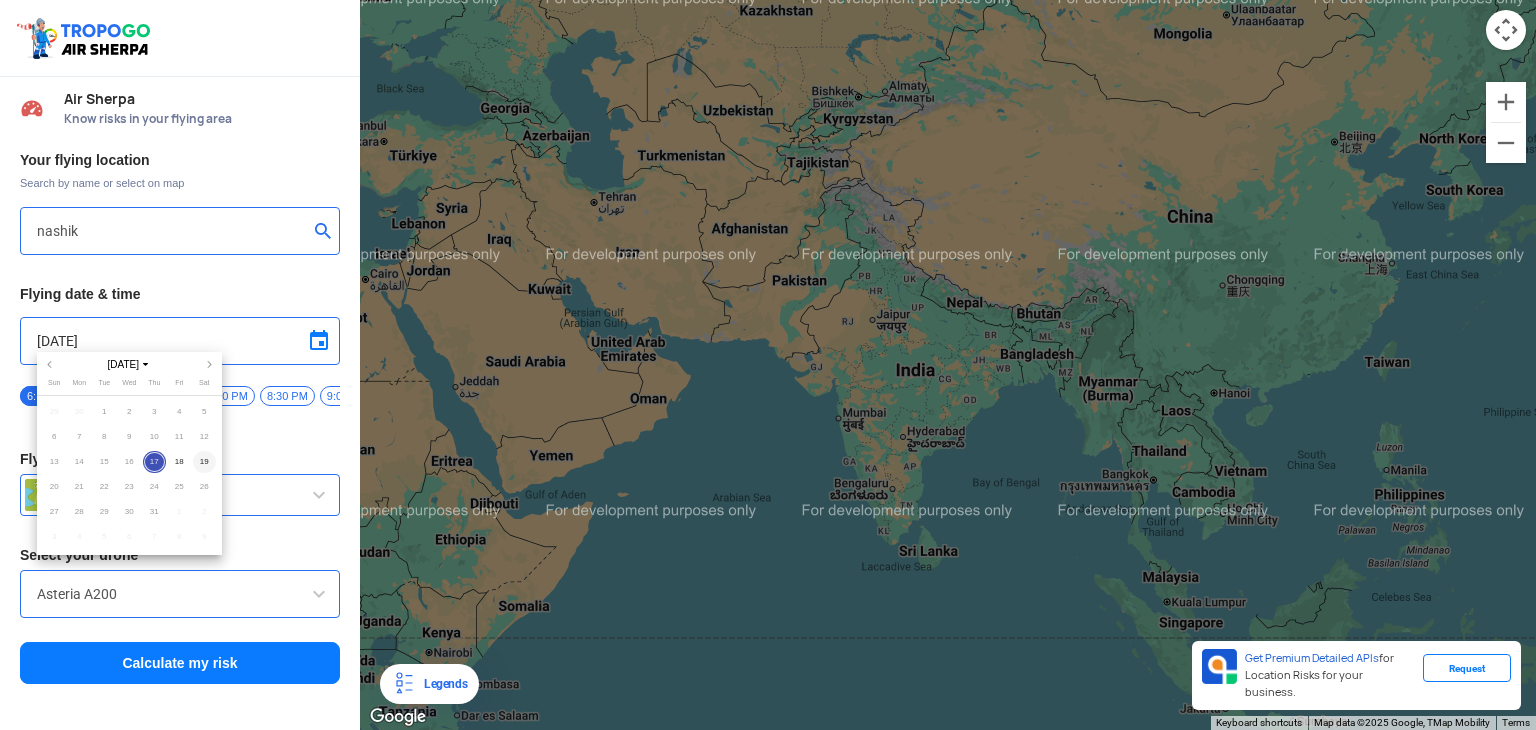 click on "19" at bounding box center [204, 462] 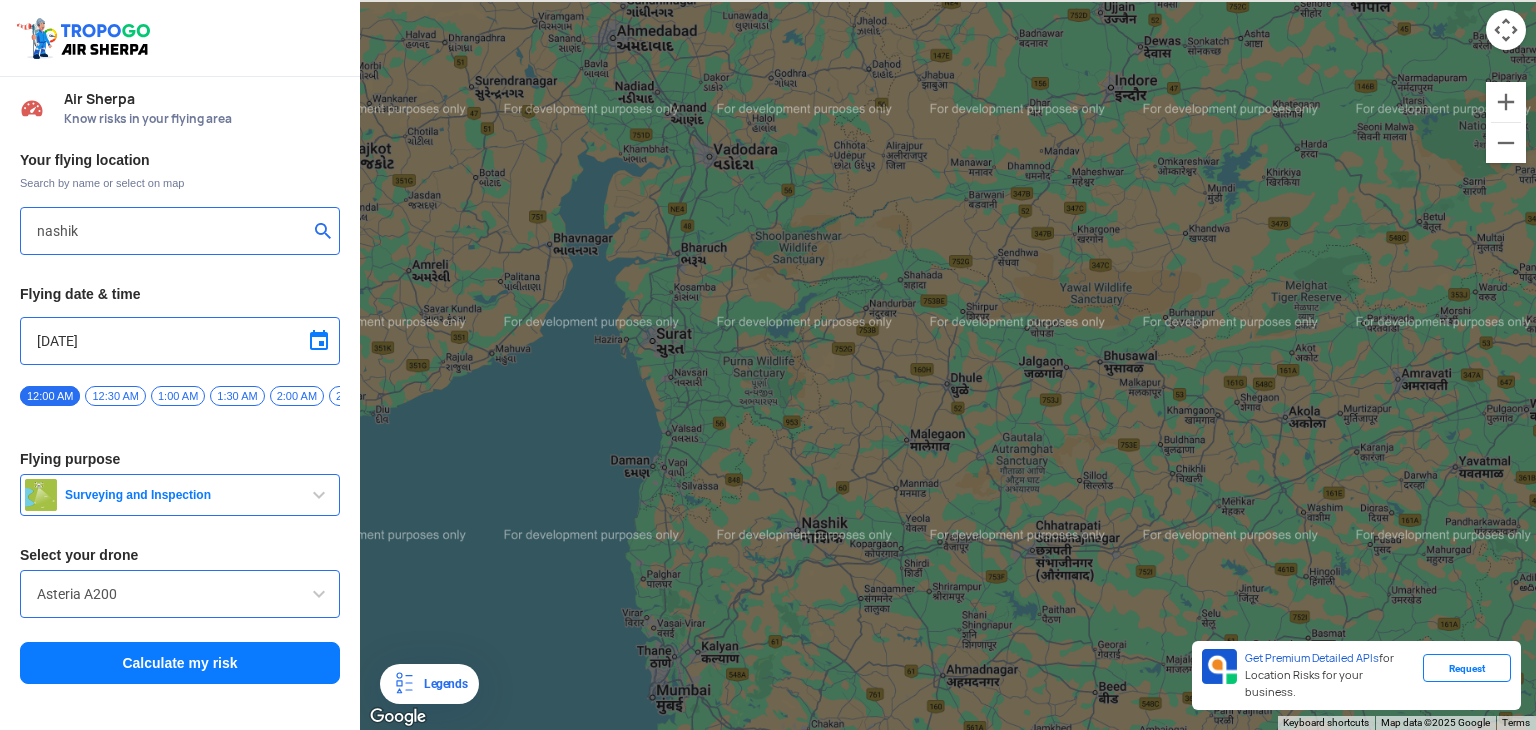 drag, startPoint x: 542, startPoint y: 249, endPoint x: 1130, endPoint y: 545, distance: 658.30084 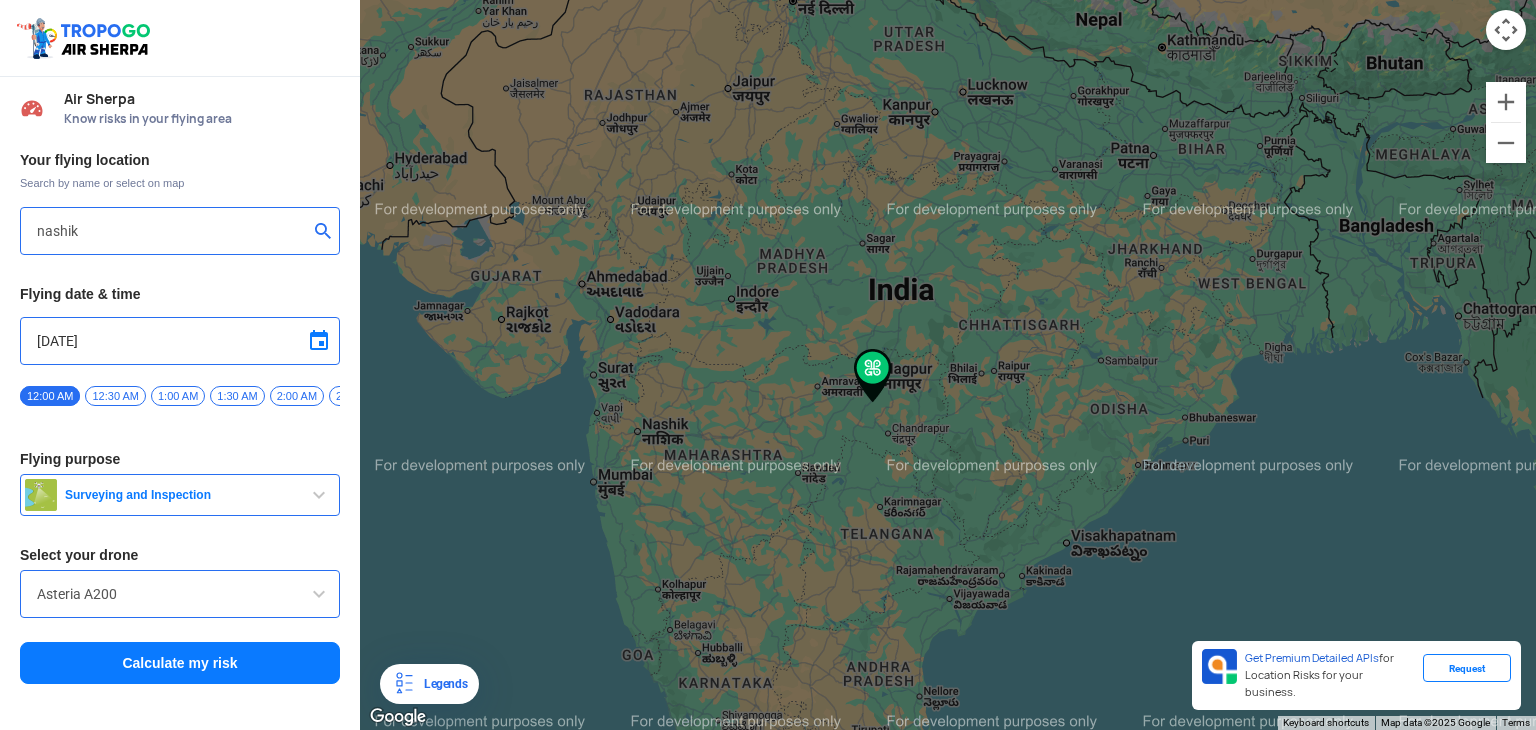 click on "To navigate, press the arrow keys." 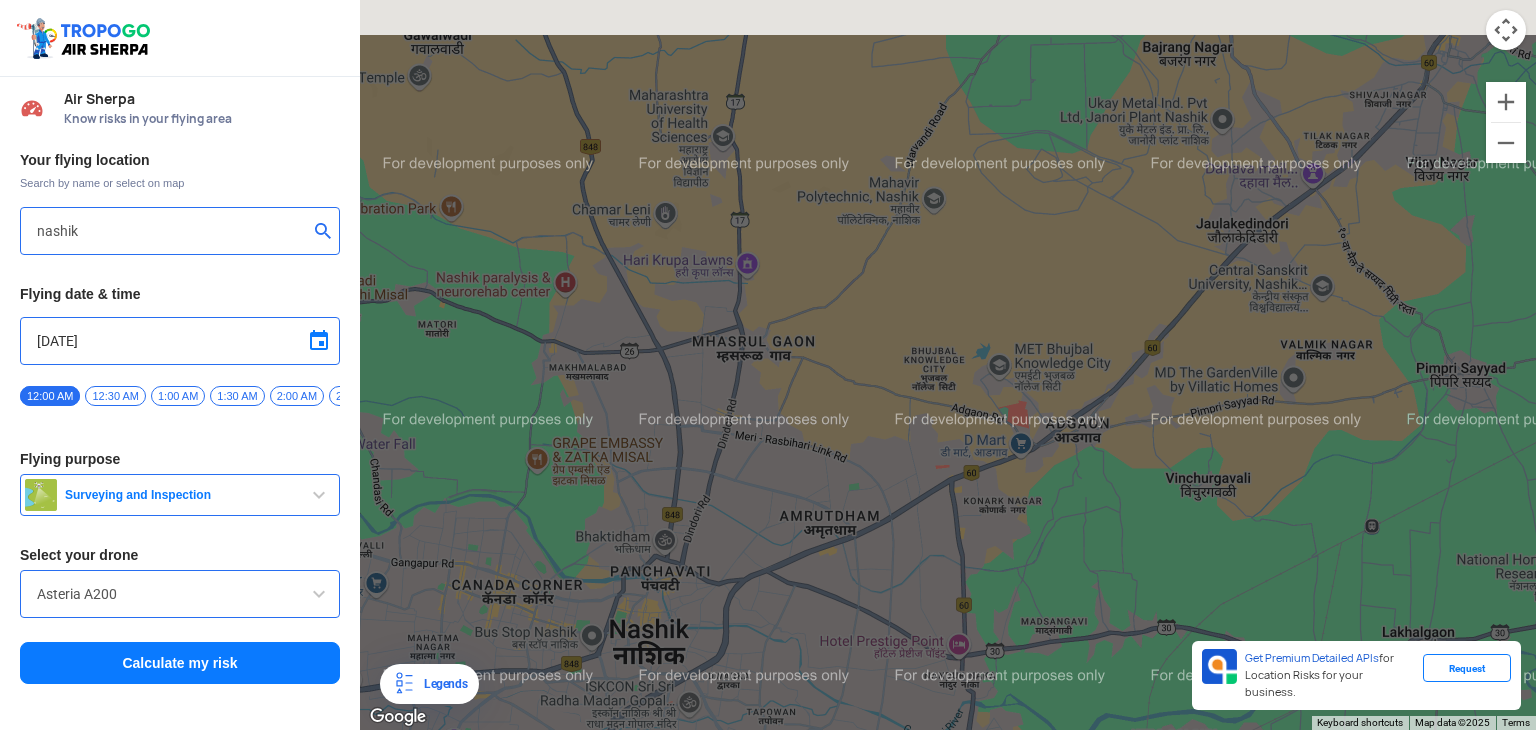 drag, startPoint x: 822, startPoint y: 227, endPoint x: 834, endPoint y: 459, distance: 232.31013 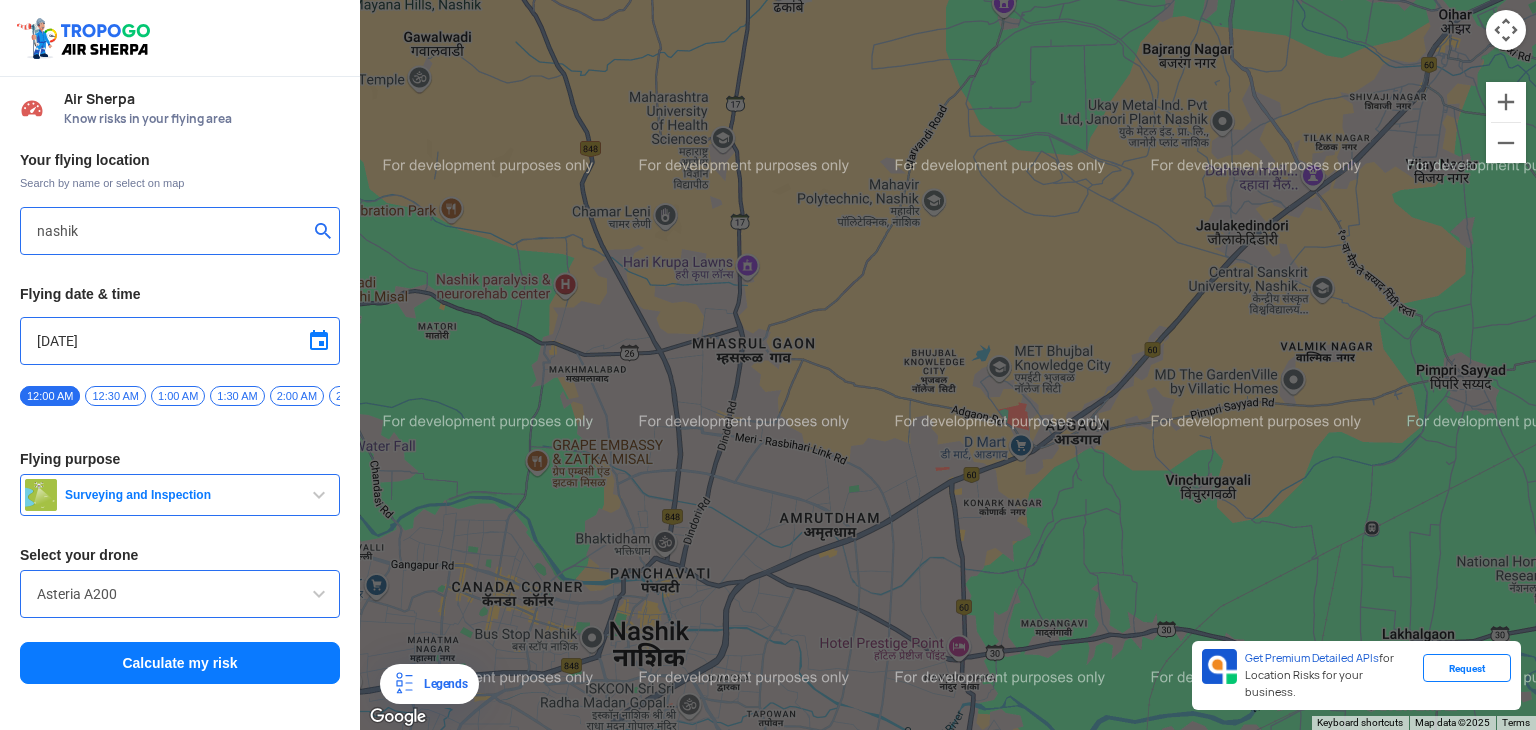click on "To navigate, press the arrow keys." 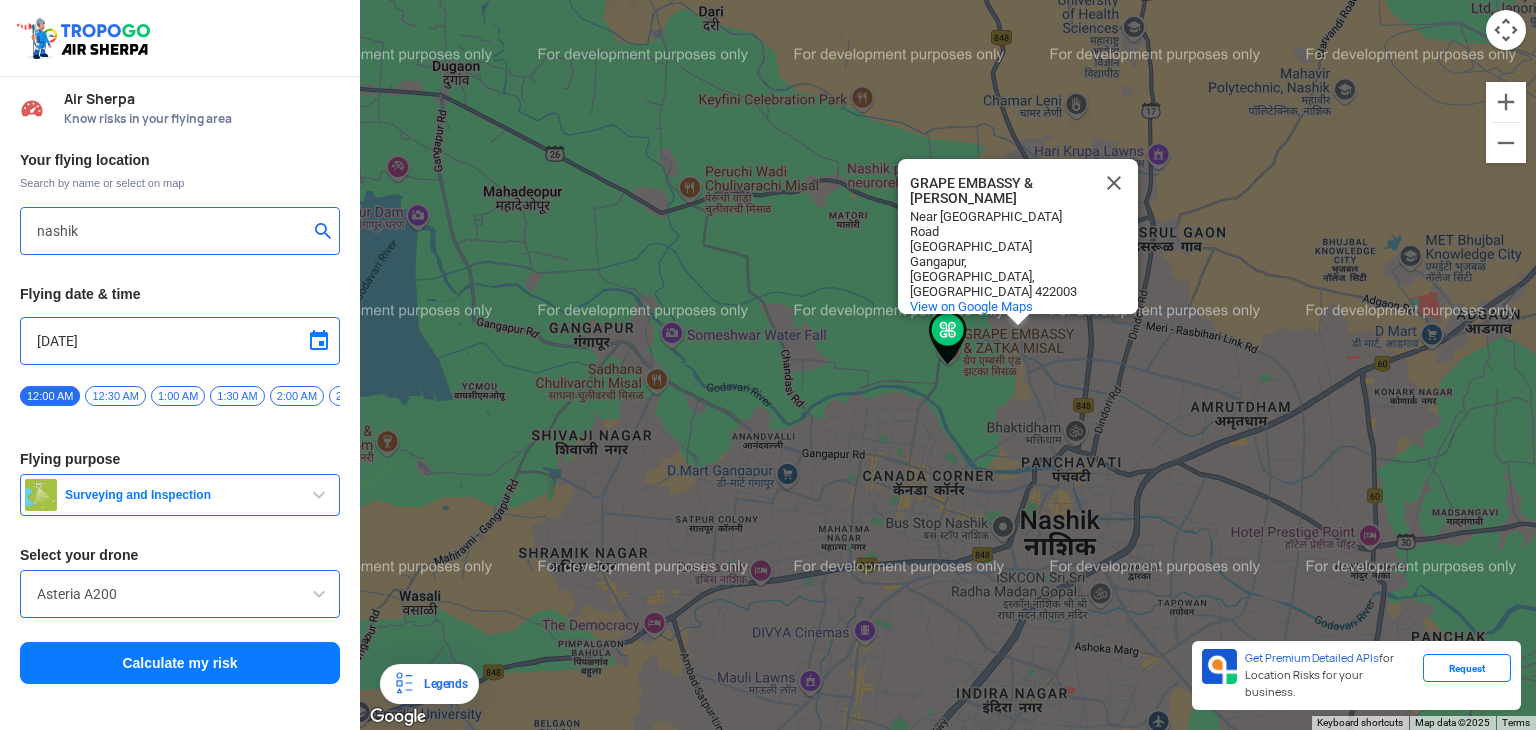 click on "Asteria A200" at bounding box center (180, 594) 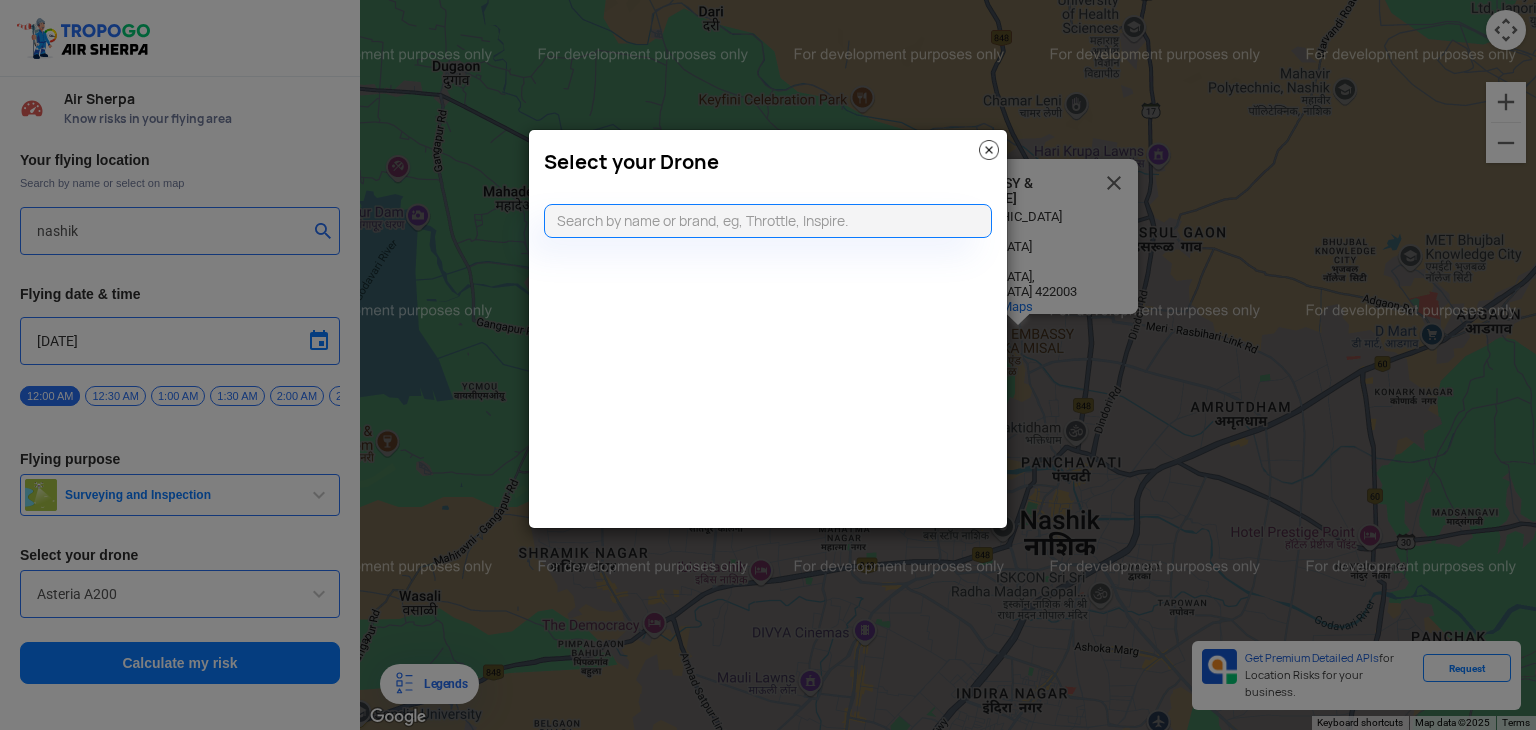 click on "Select your Drone" 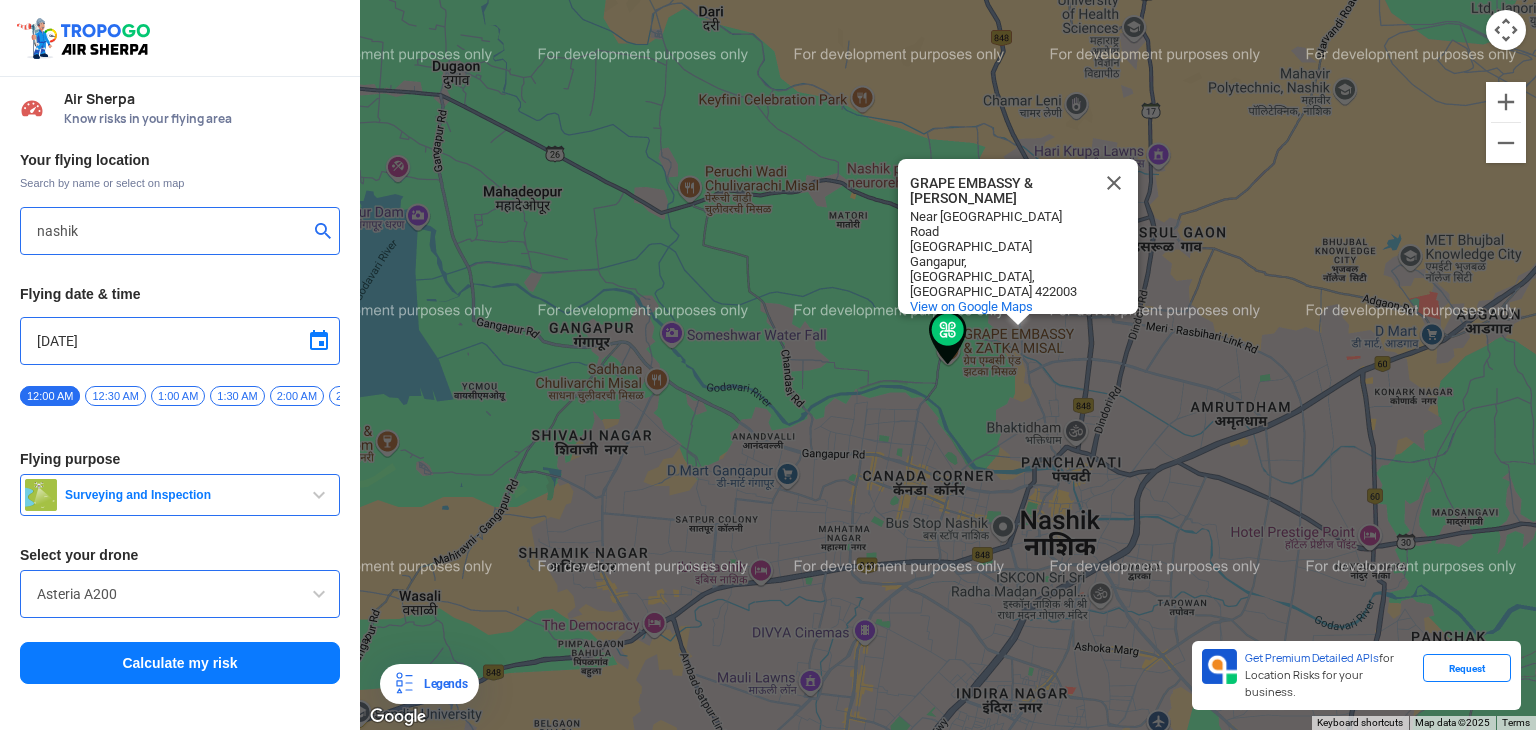 click on "Calculate my risk" at bounding box center [180, 663] 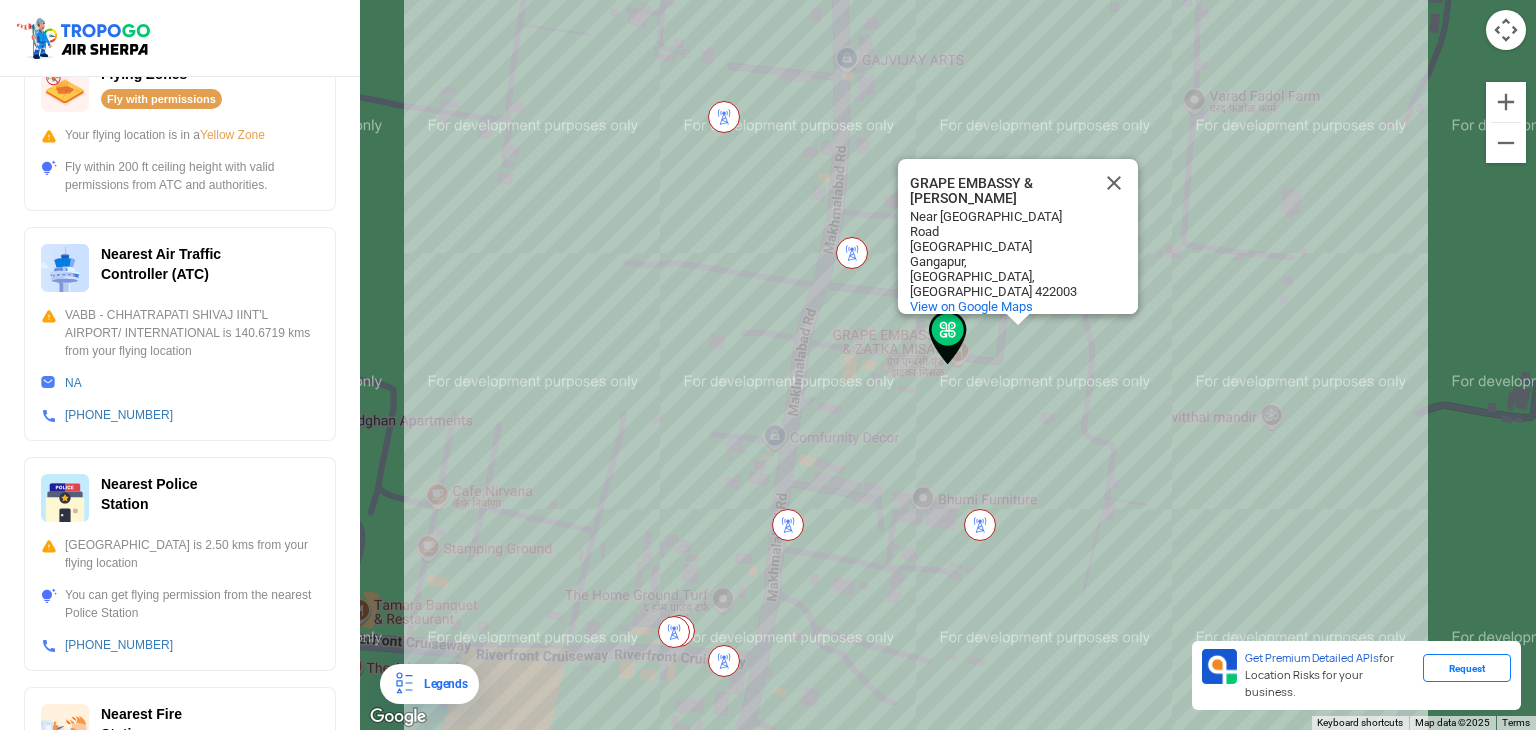 scroll, scrollTop: 466, scrollLeft: 0, axis: vertical 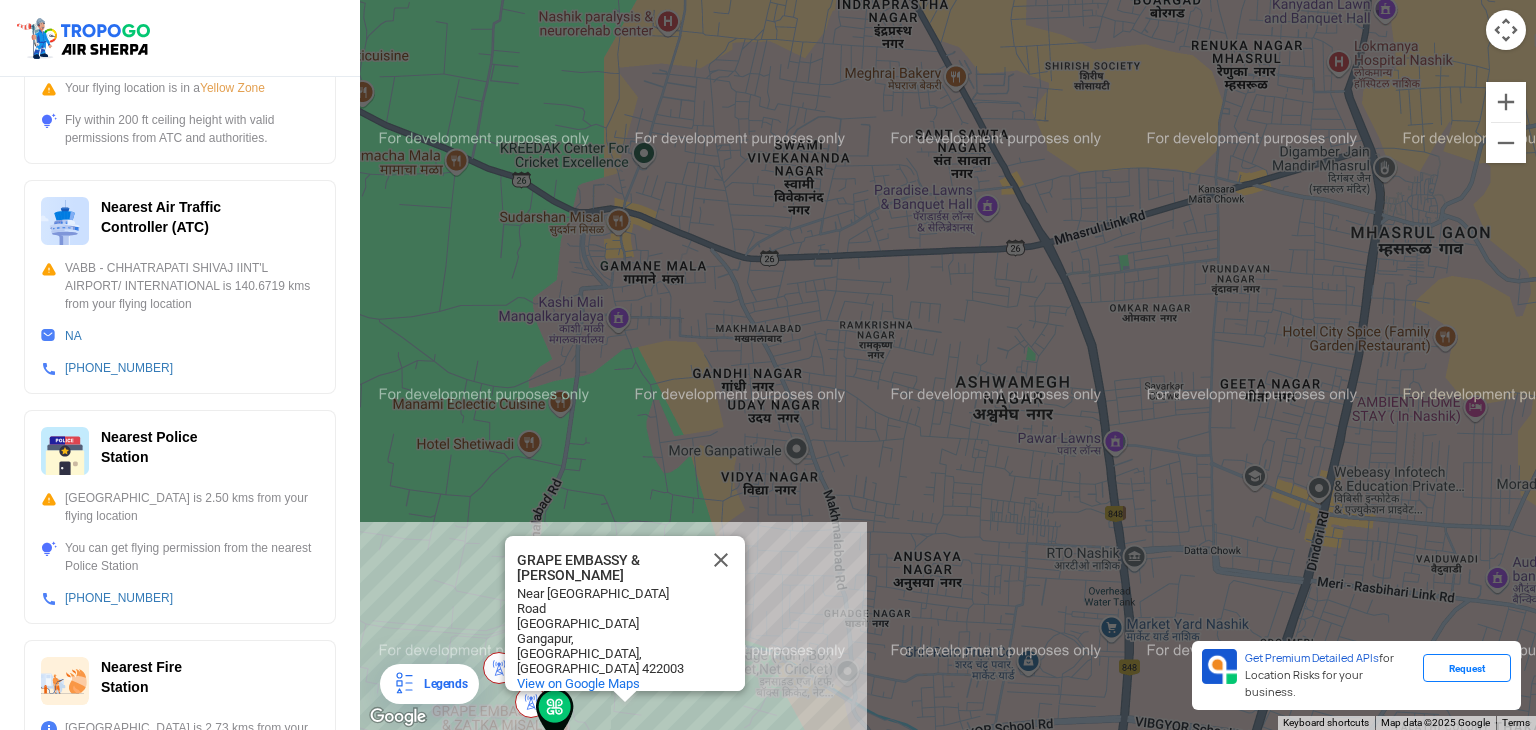 drag, startPoint x: 1391, startPoint y: 261, endPoint x: 776, endPoint y: 585, distance: 695.1266 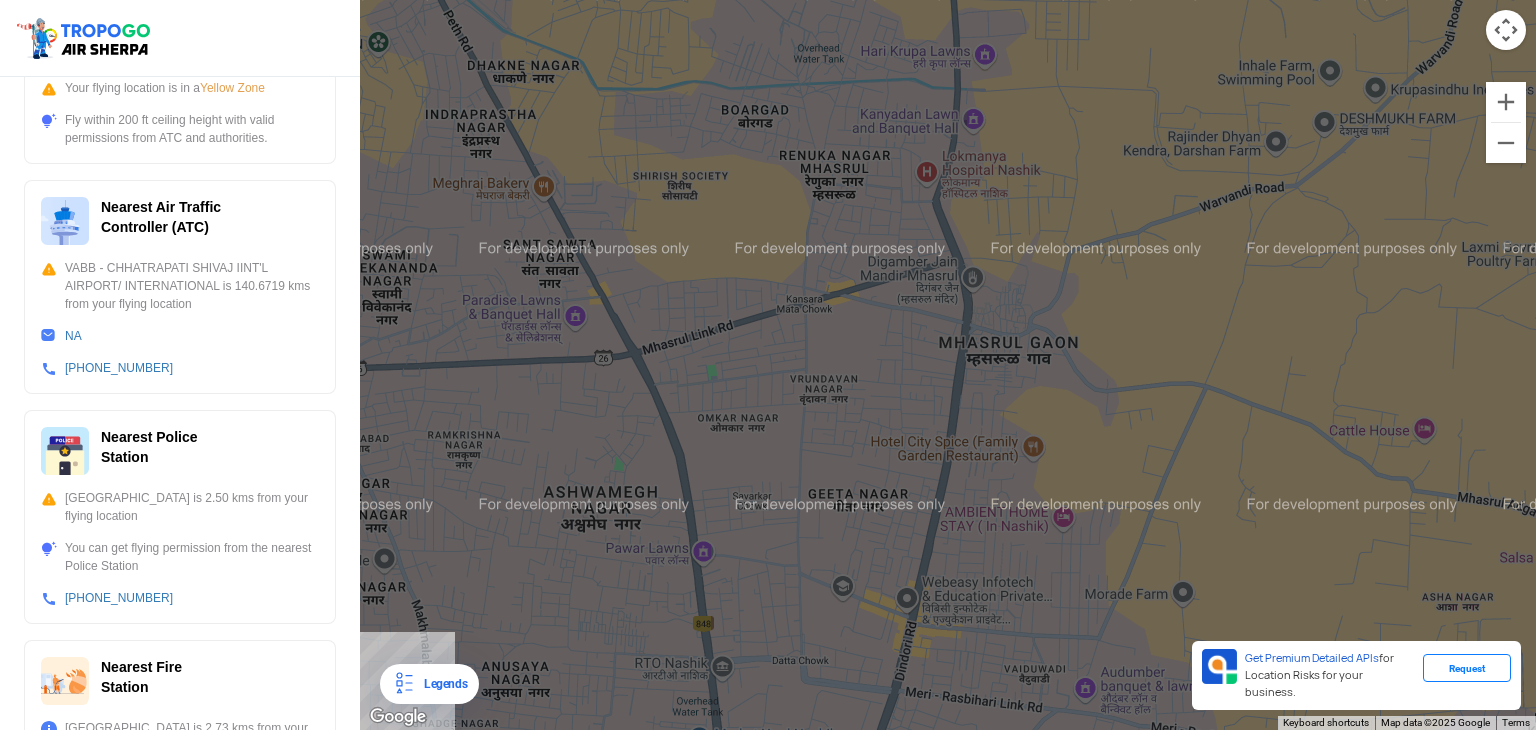 drag, startPoint x: 1079, startPoint y: 265, endPoint x: 657, endPoint y: 379, distance: 437.12698 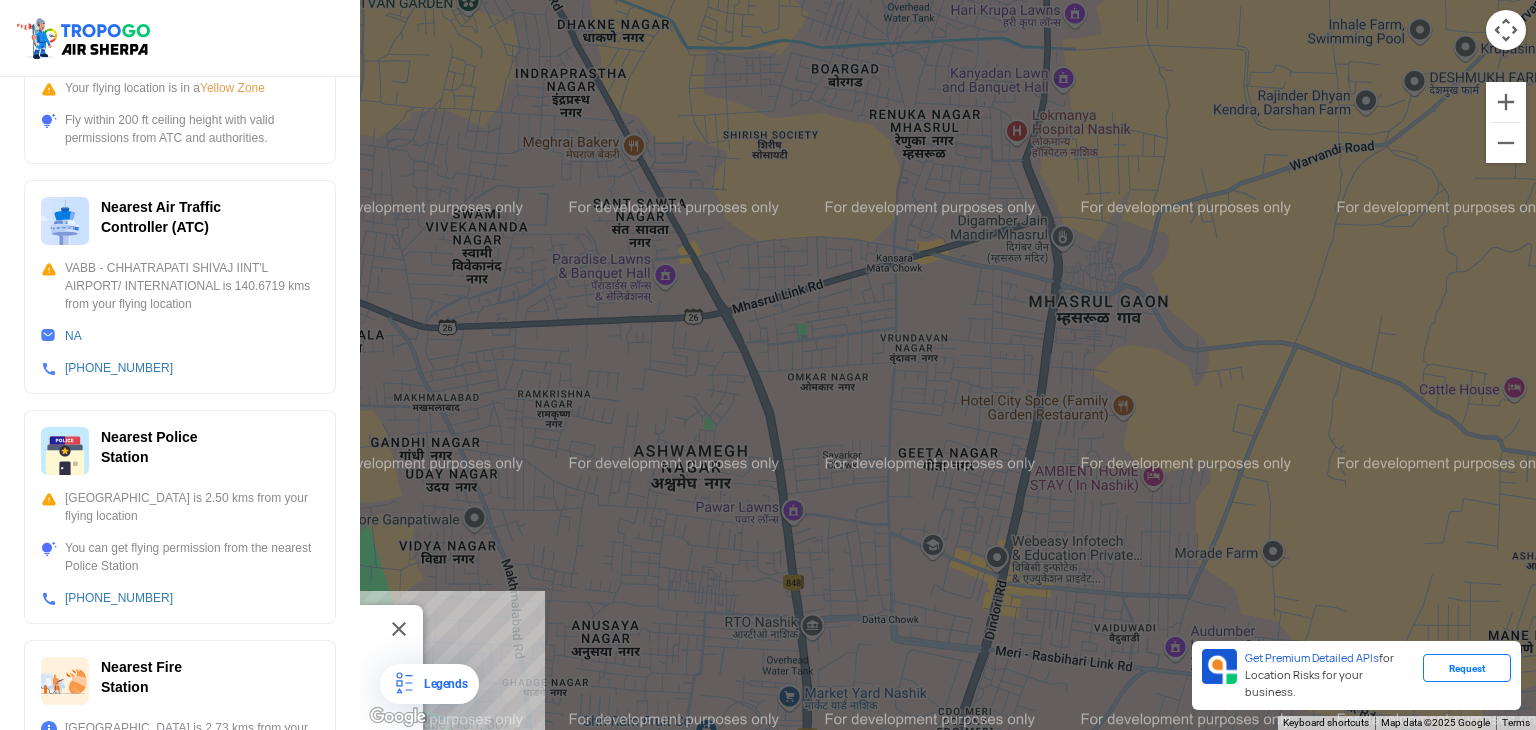 drag, startPoint x: 942, startPoint y: 633, endPoint x: 1035, endPoint y: 589, distance: 102.88343 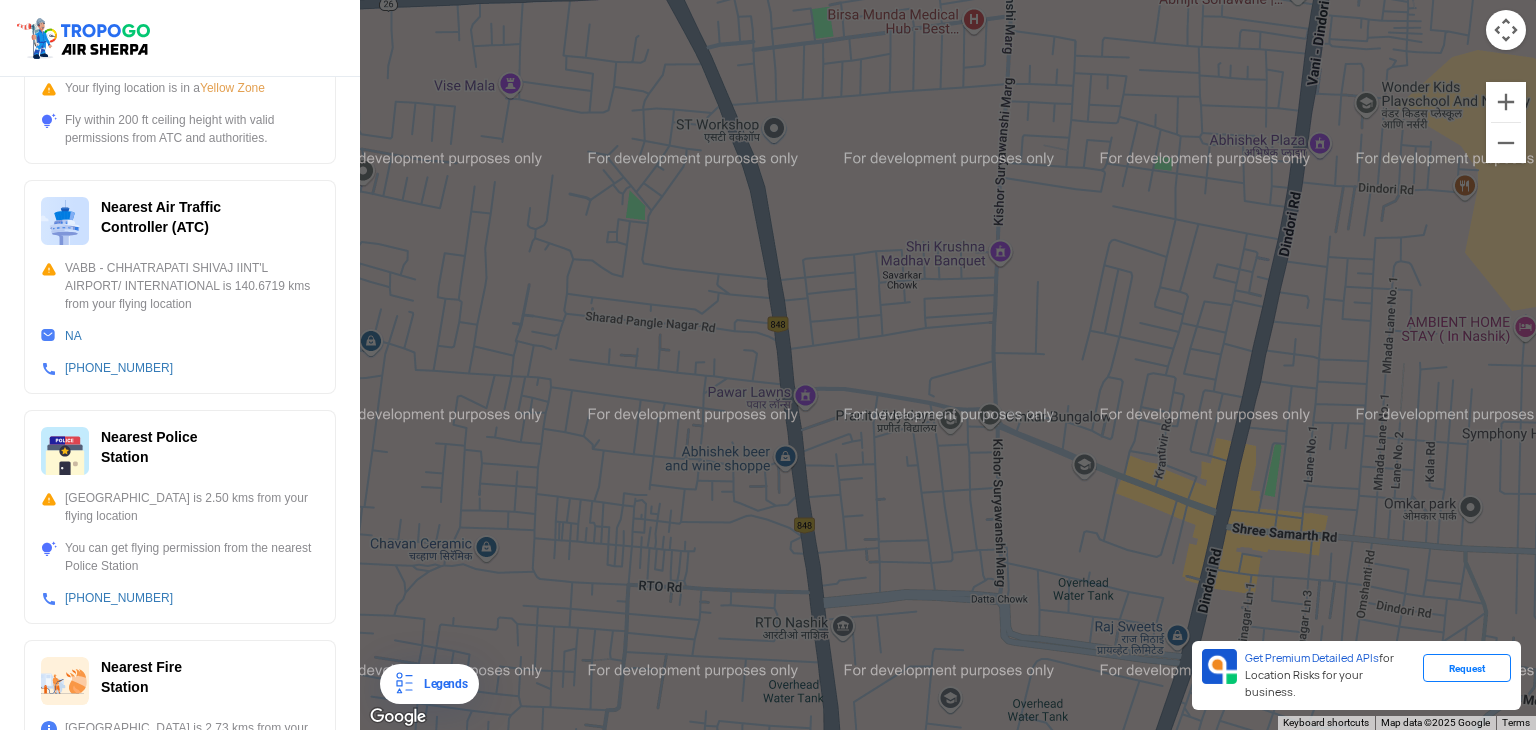 drag, startPoint x: 840, startPoint y: 640, endPoint x: 866, endPoint y: 333, distance: 308.099 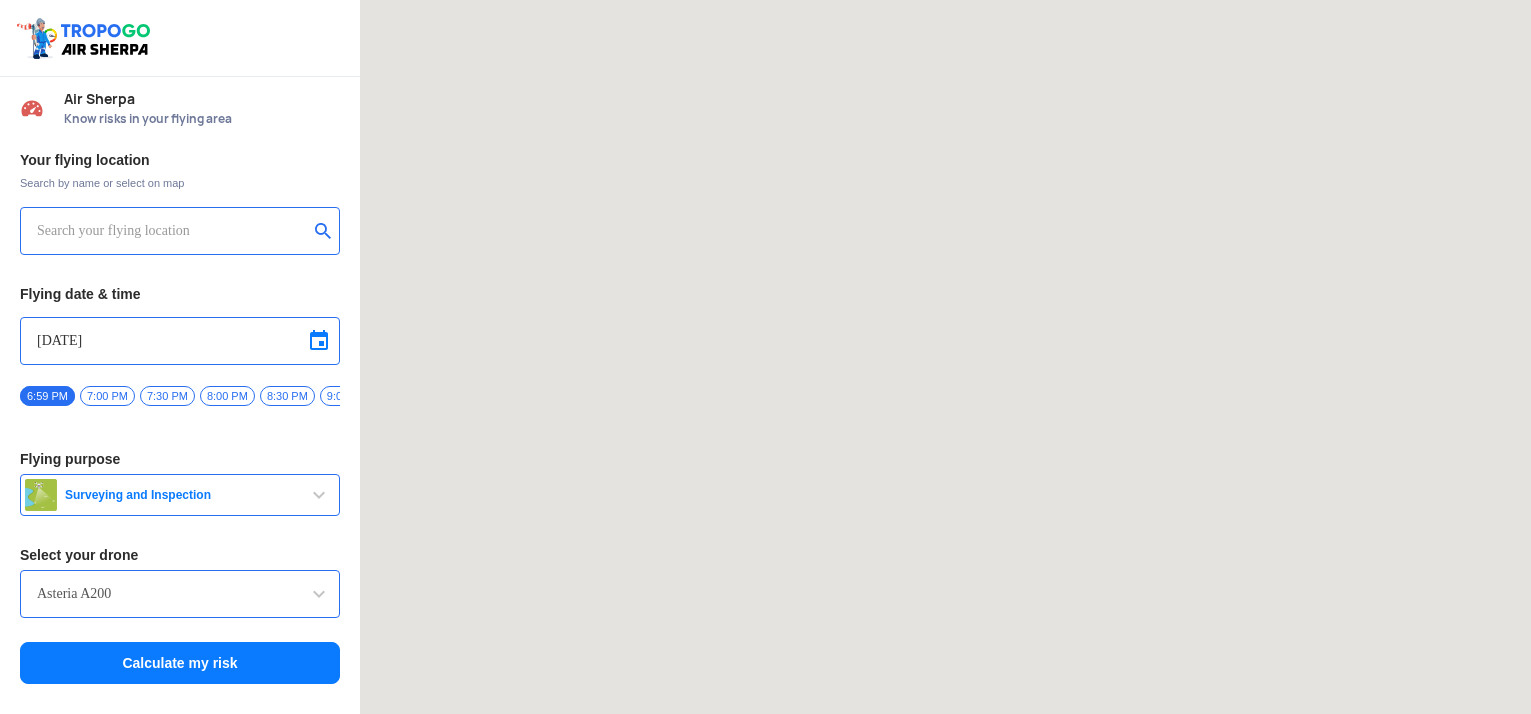 scroll, scrollTop: 0, scrollLeft: 0, axis: both 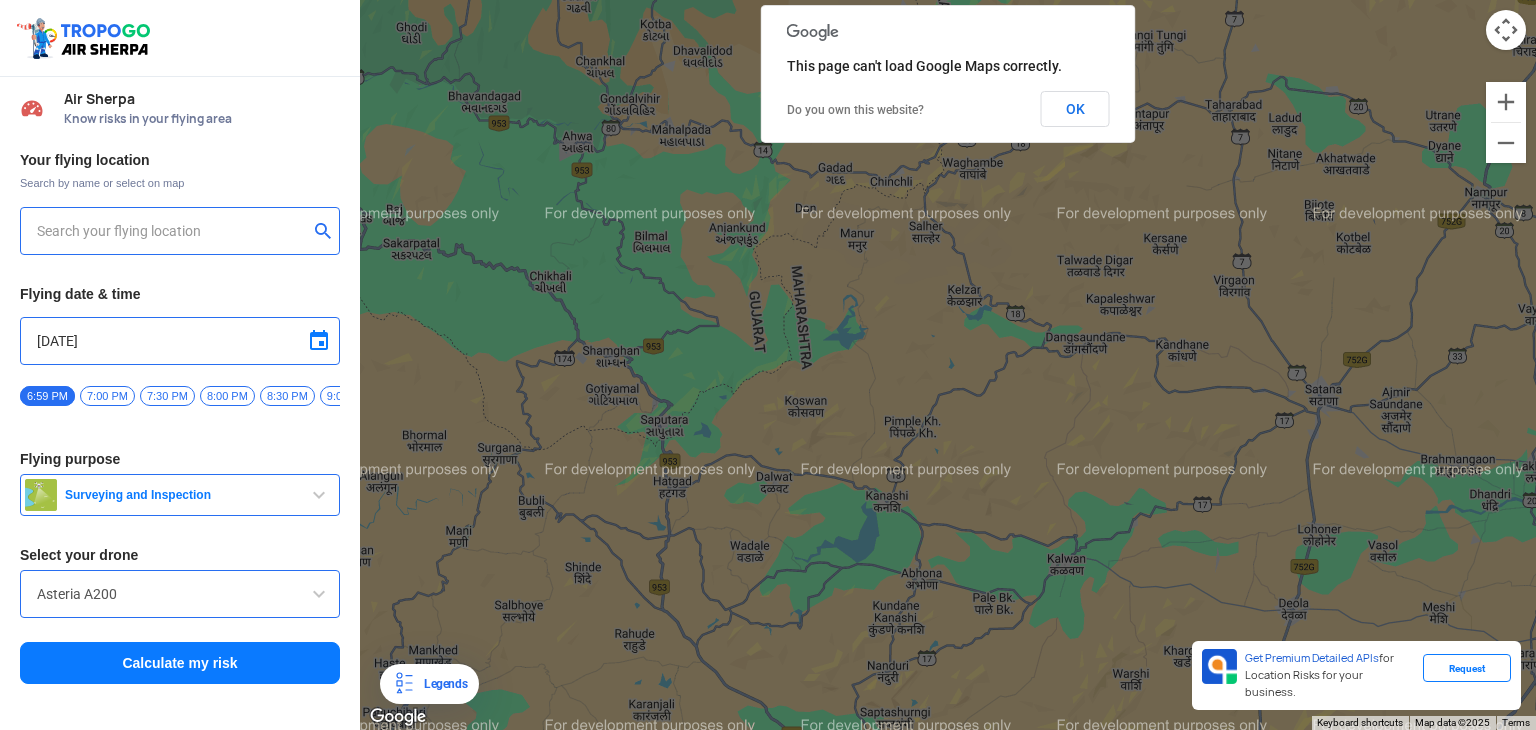 drag, startPoint x: 643, startPoint y: 588, endPoint x: 1350, endPoint y: 558, distance: 707.6362 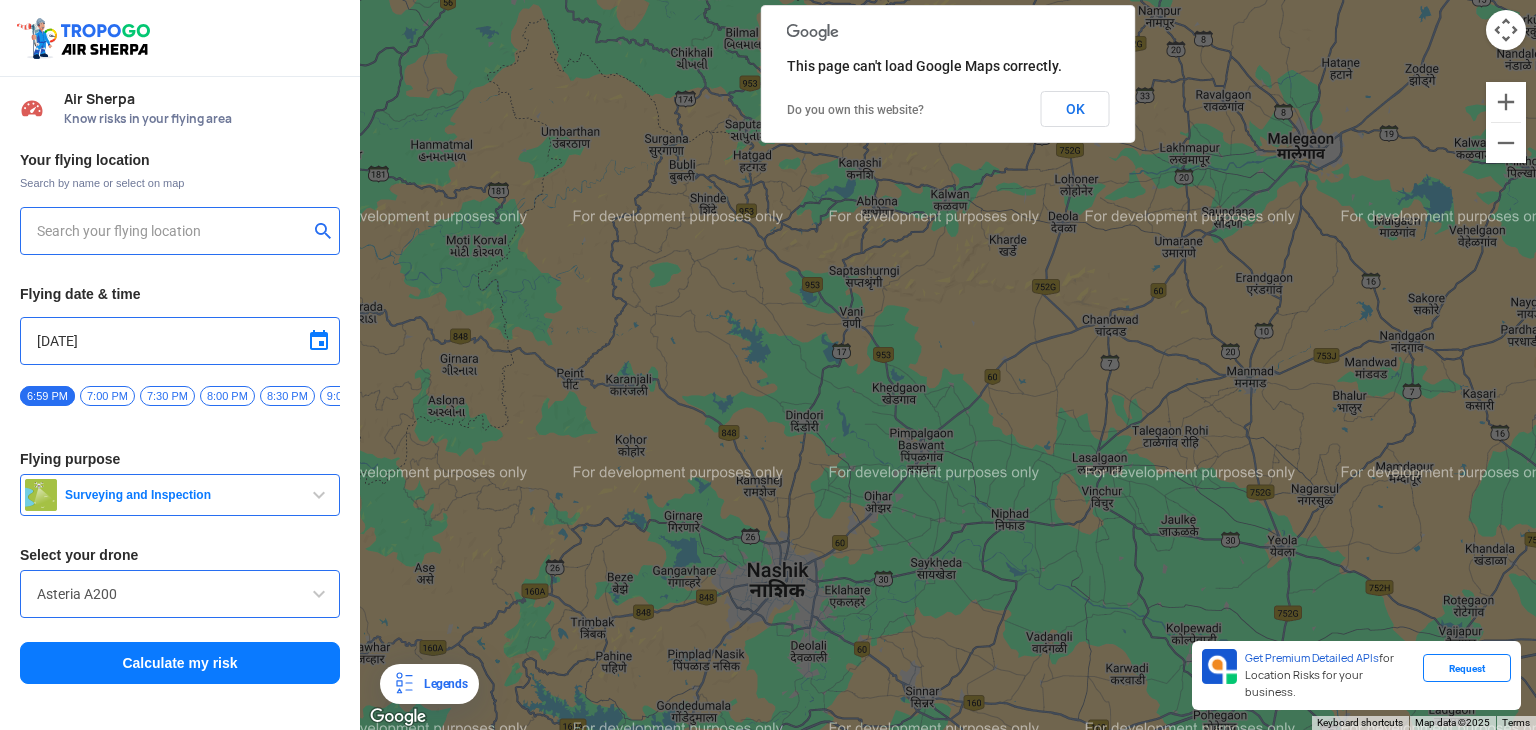 drag, startPoint x: 871, startPoint y: 469, endPoint x: 873, endPoint y: 244, distance: 225.0089 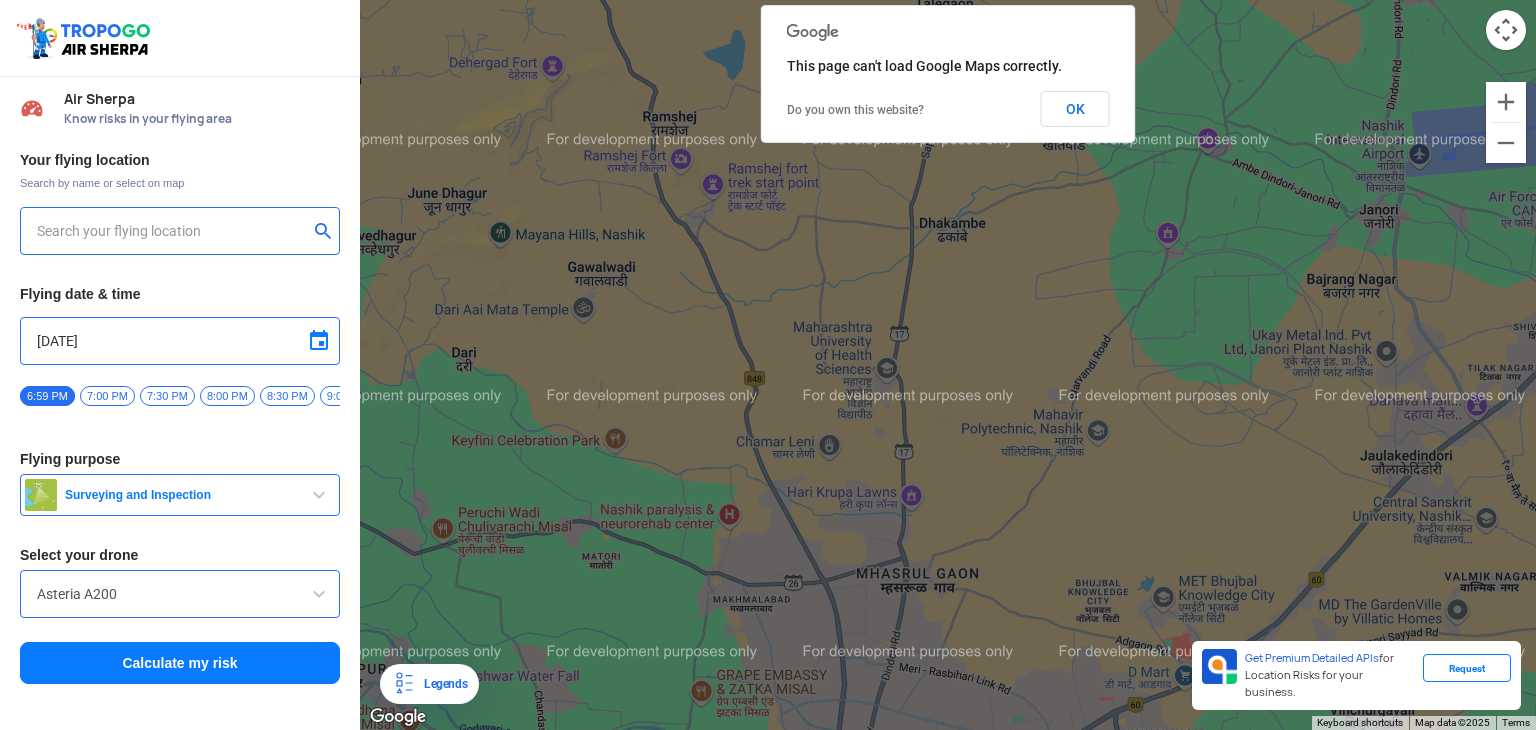 drag, startPoint x: 671, startPoint y: 443, endPoint x: 785, endPoint y: 37, distance: 421.70132 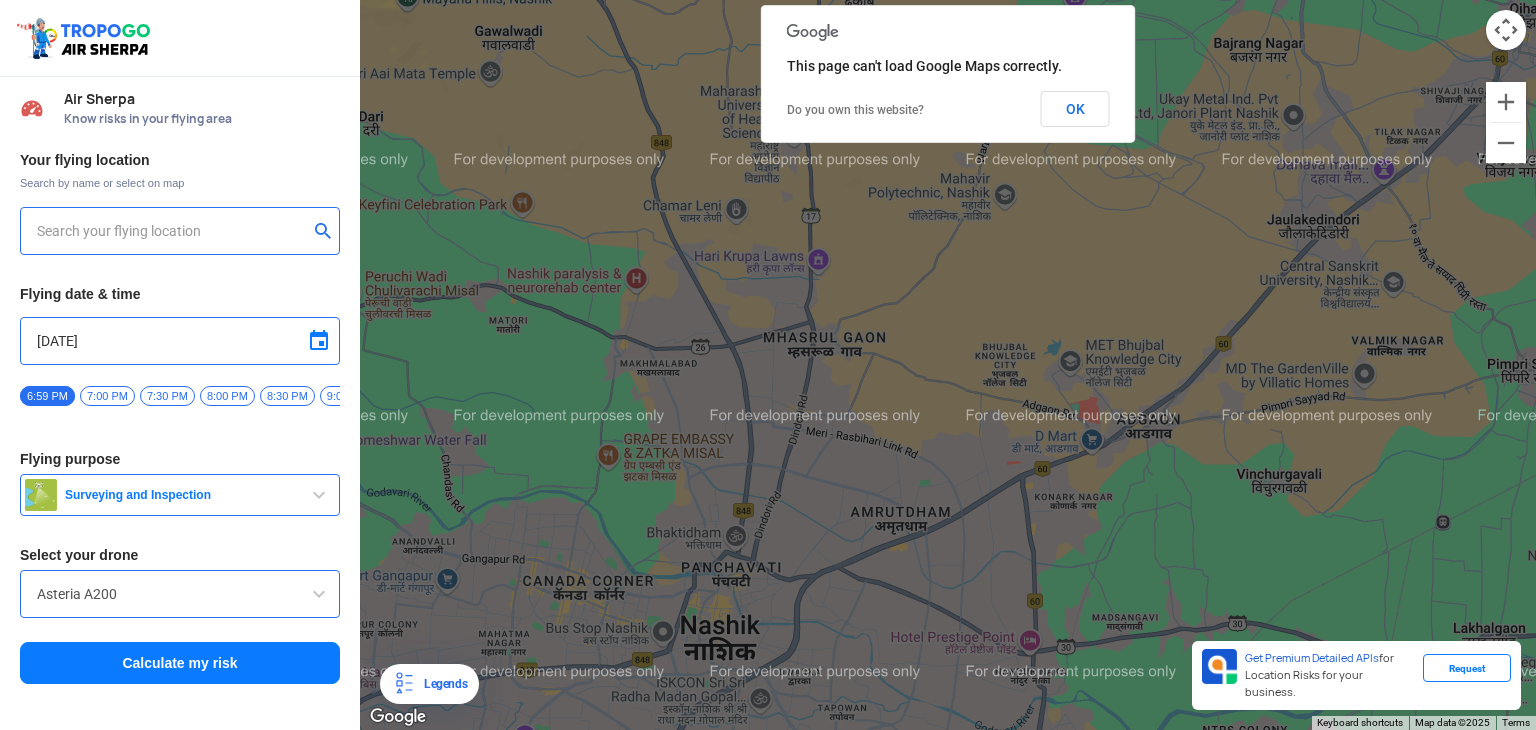 drag, startPoint x: 816, startPoint y: 533, endPoint x: 762, endPoint y: 315, distance: 224.58852 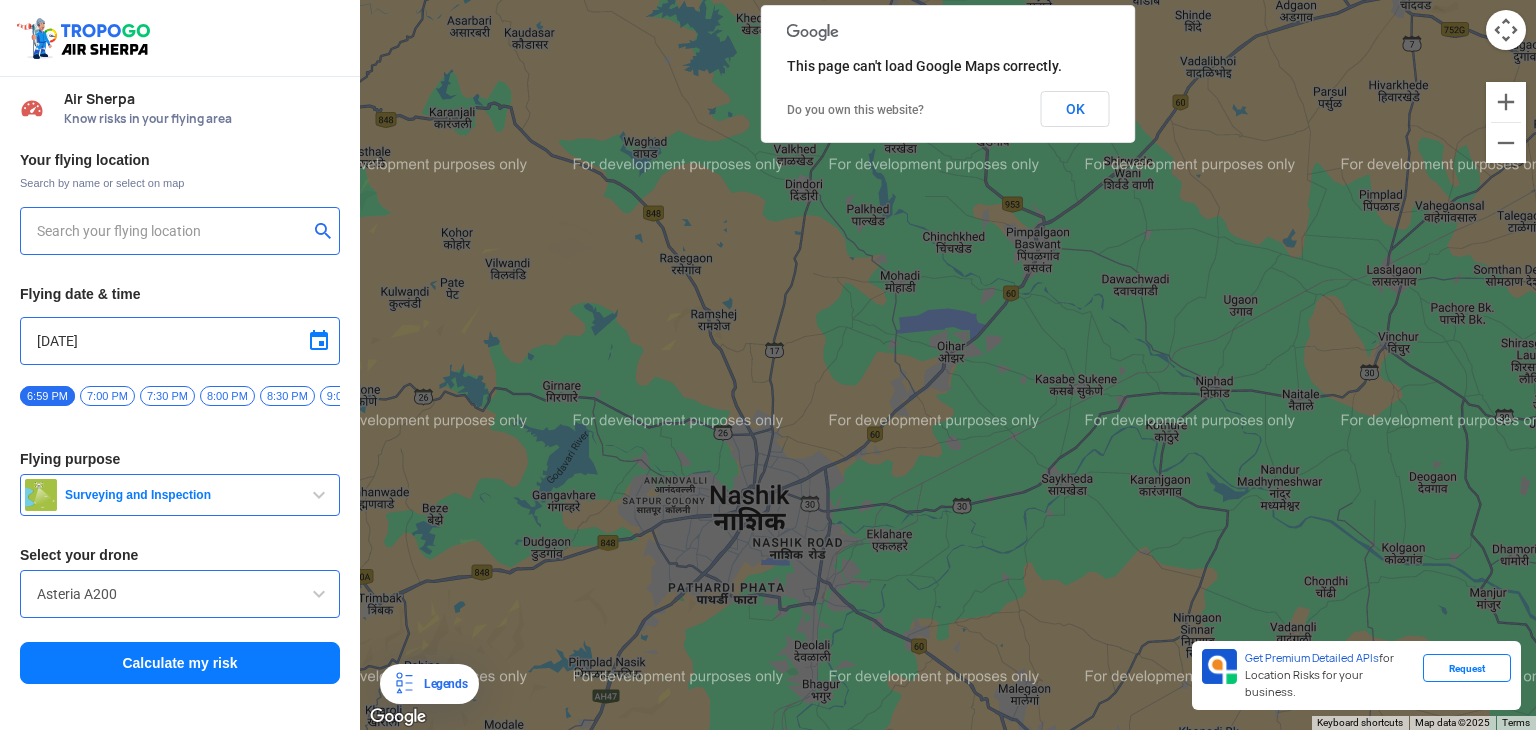 drag, startPoint x: 388, startPoint y: 380, endPoint x: 815, endPoint y: 285, distance: 437.44028 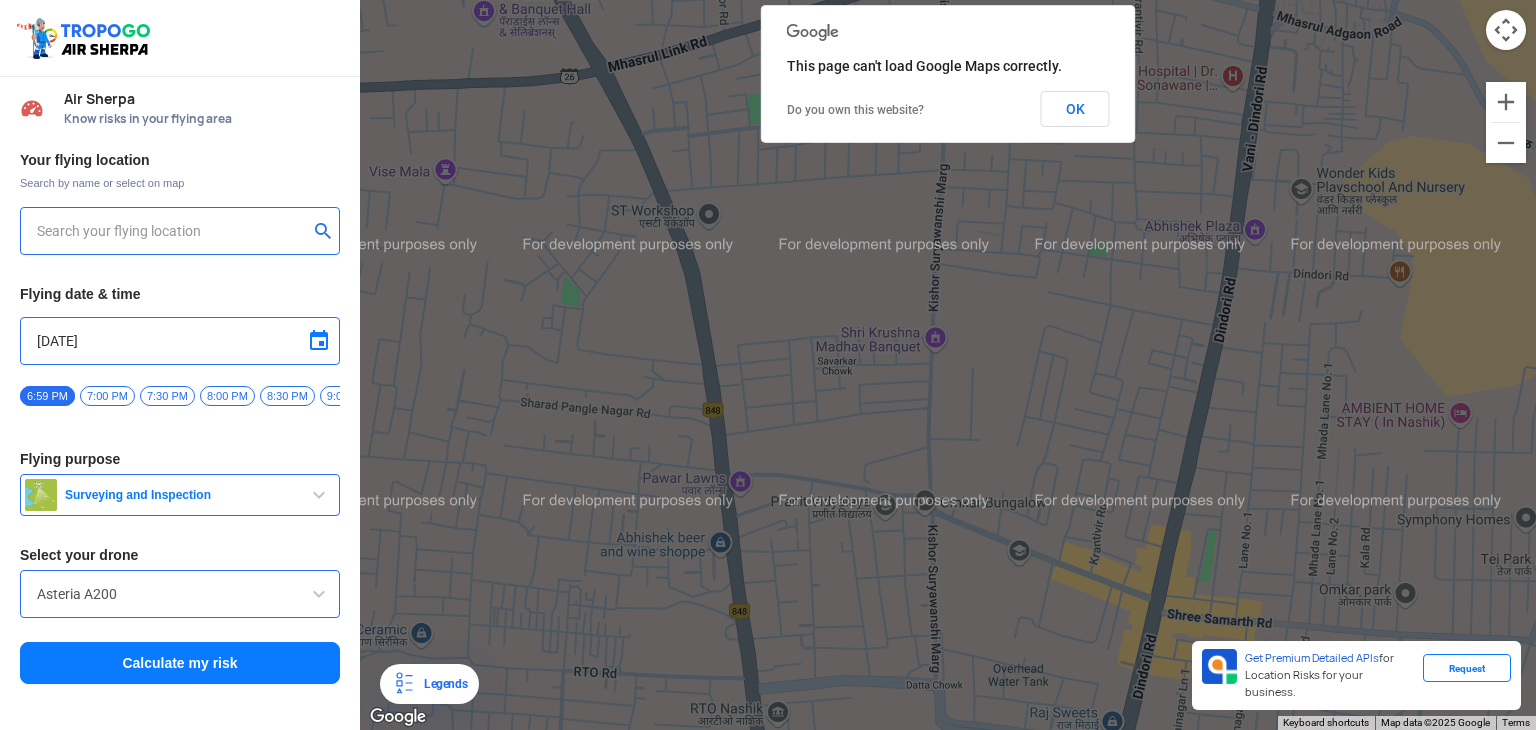 drag, startPoint x: 632, startPoint y: 337, endPoint x: 843, endPoint y: 325, distance: 211.34096 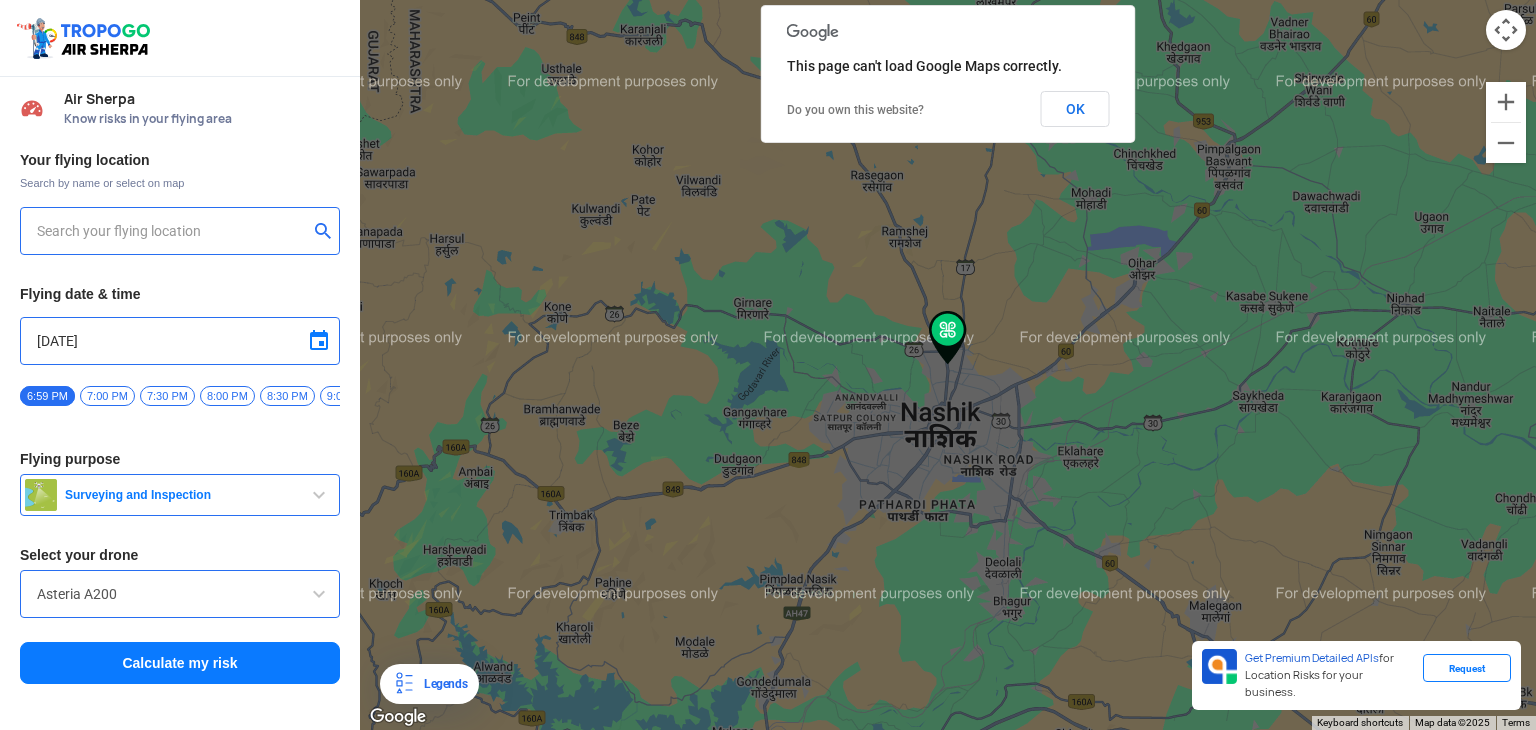 click on "OK" 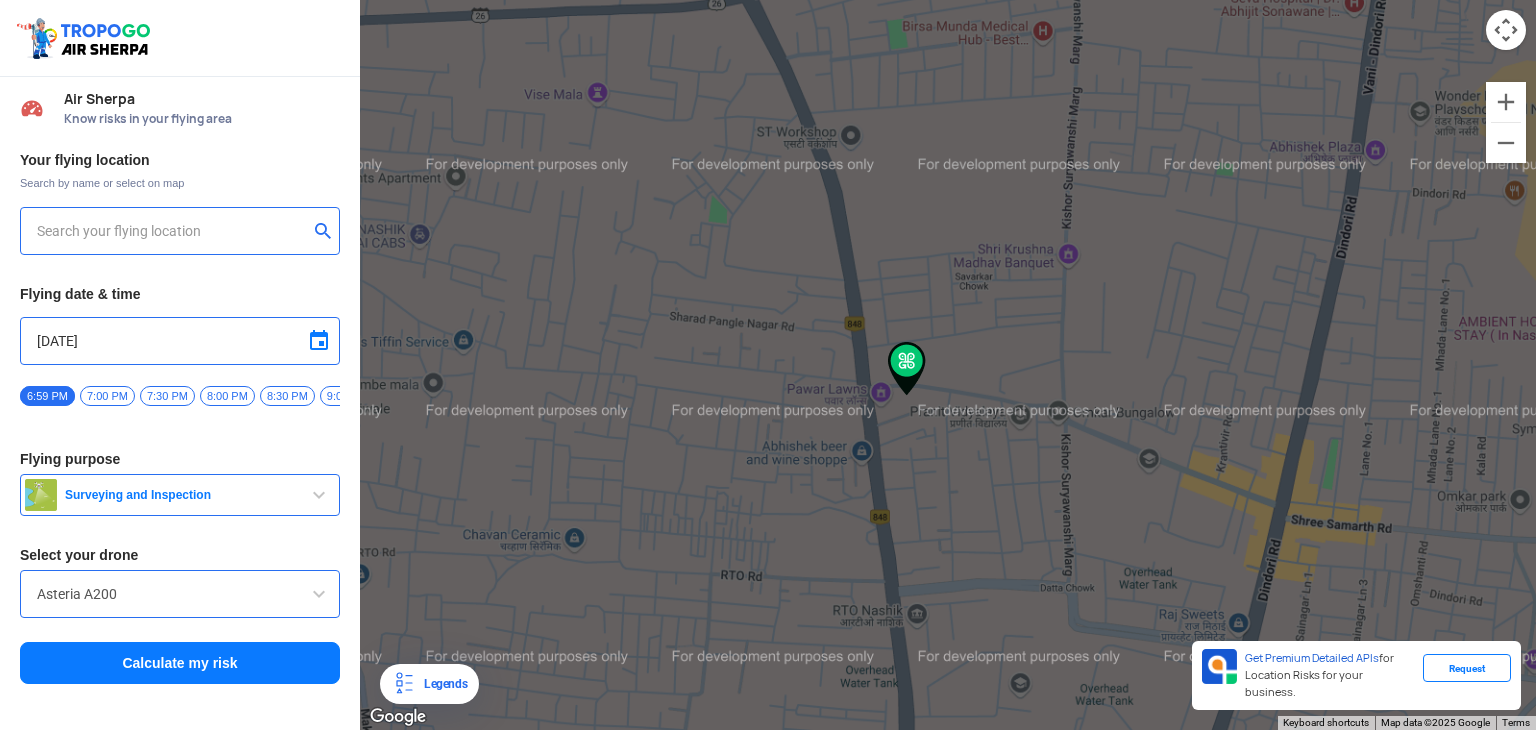 drag, startPoint x: 849, startPoint y: 106, endPoint x: 727, endPoint y: 757, distance: 662.333 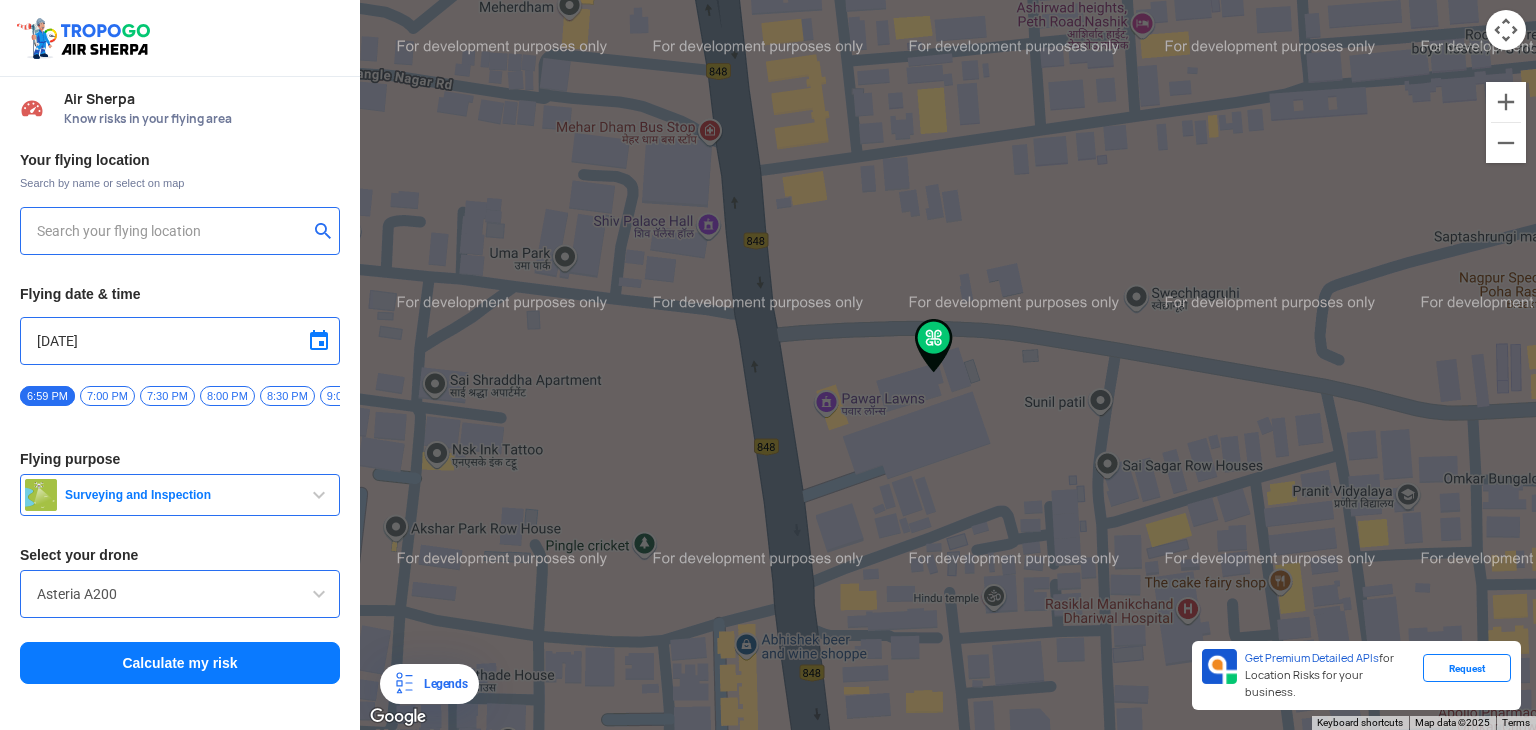 click on "Calculate my risk" at bounding box center (180, 663) 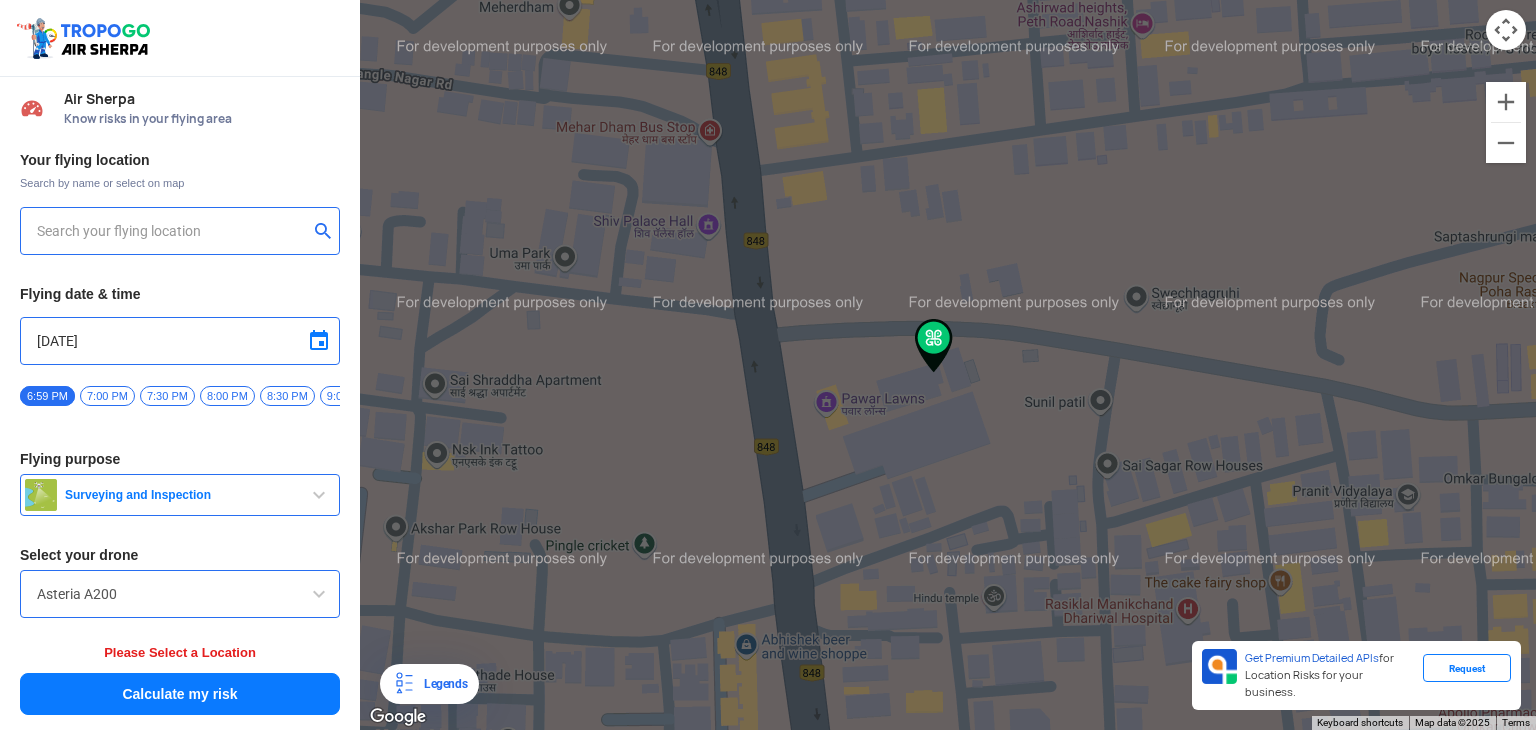 click on "Calculate my risk" at bounding box center (180, 694) 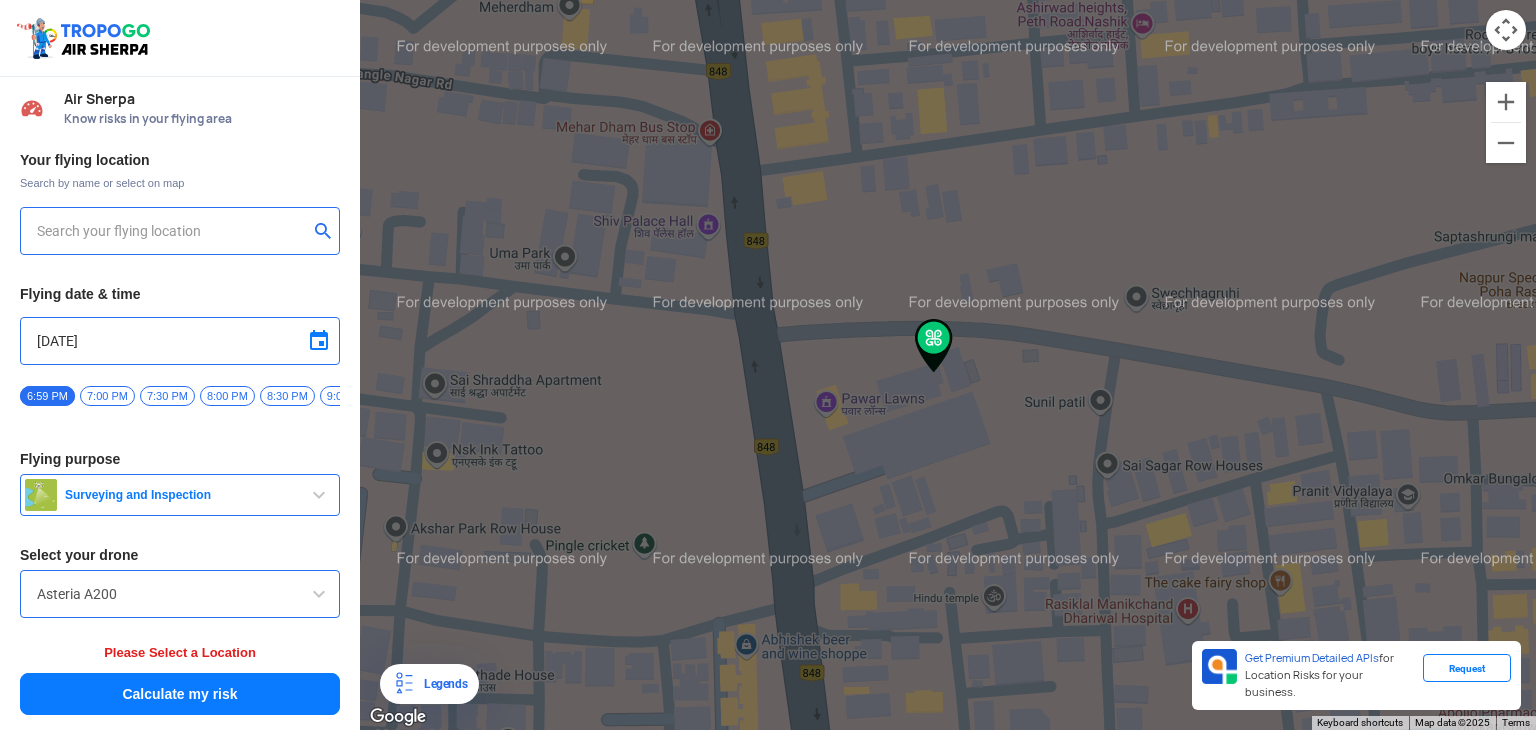 click on "Asteria A200" at bounding box center [180, 594] 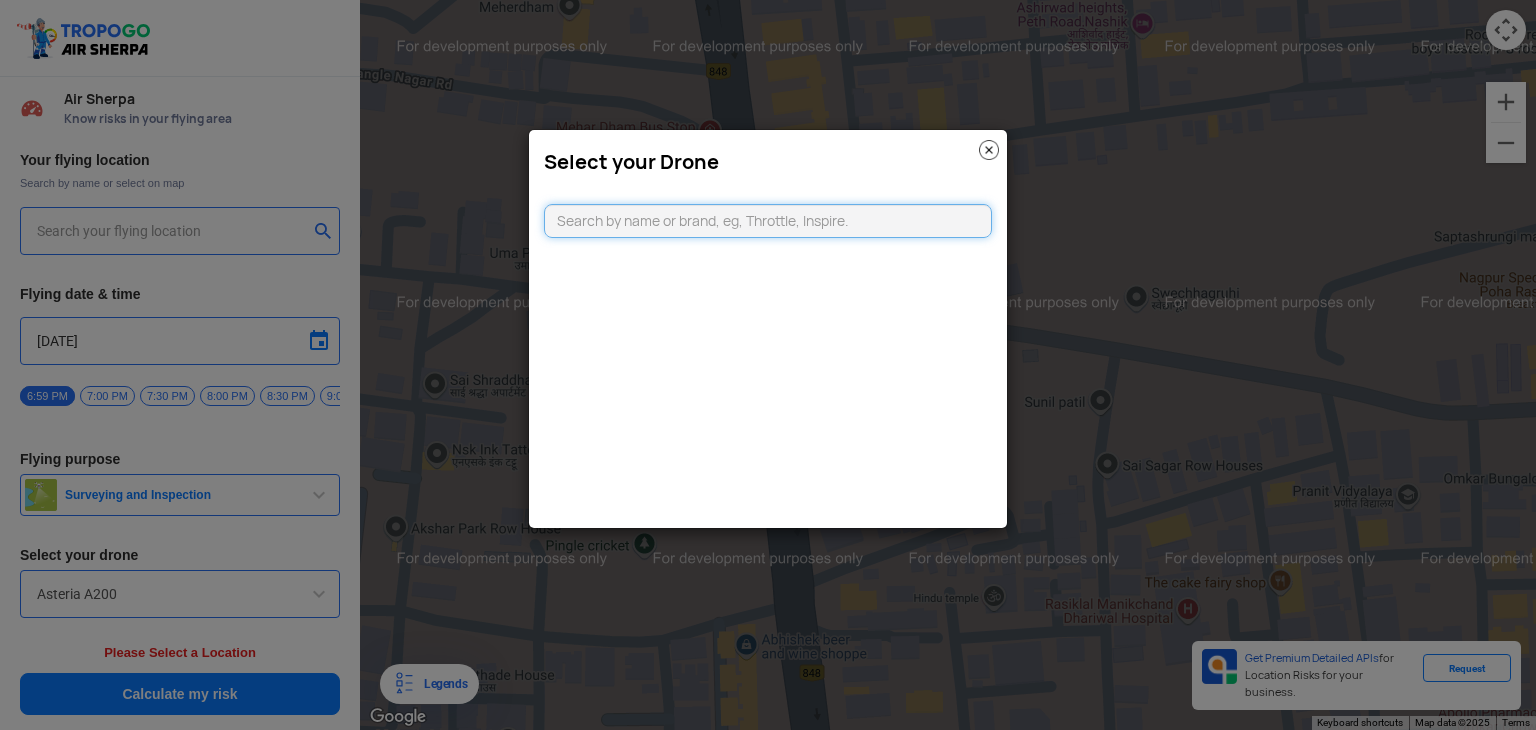 click at bounding box center (768, 221) 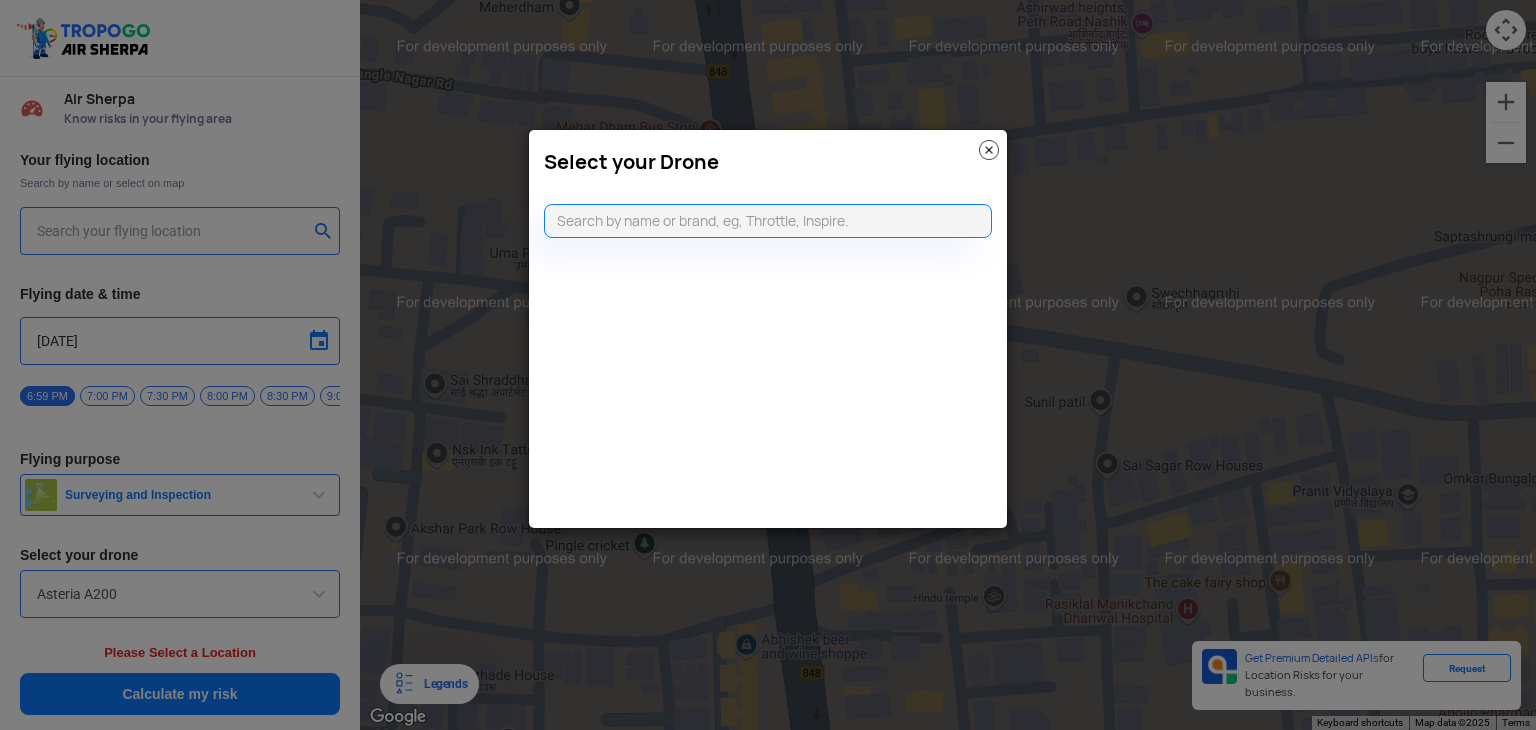 click 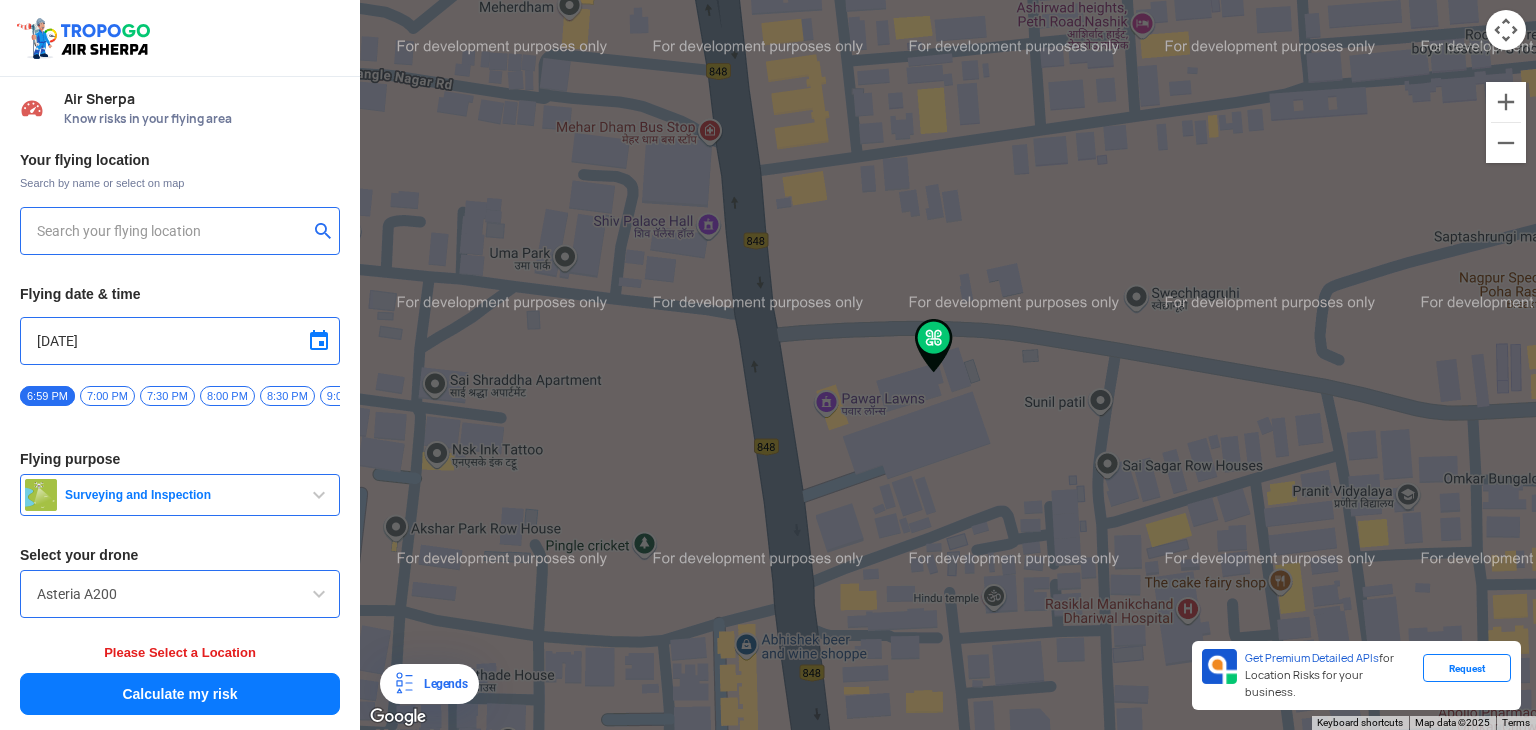 click on "7:00 PM" at bounding box center [107, 396] 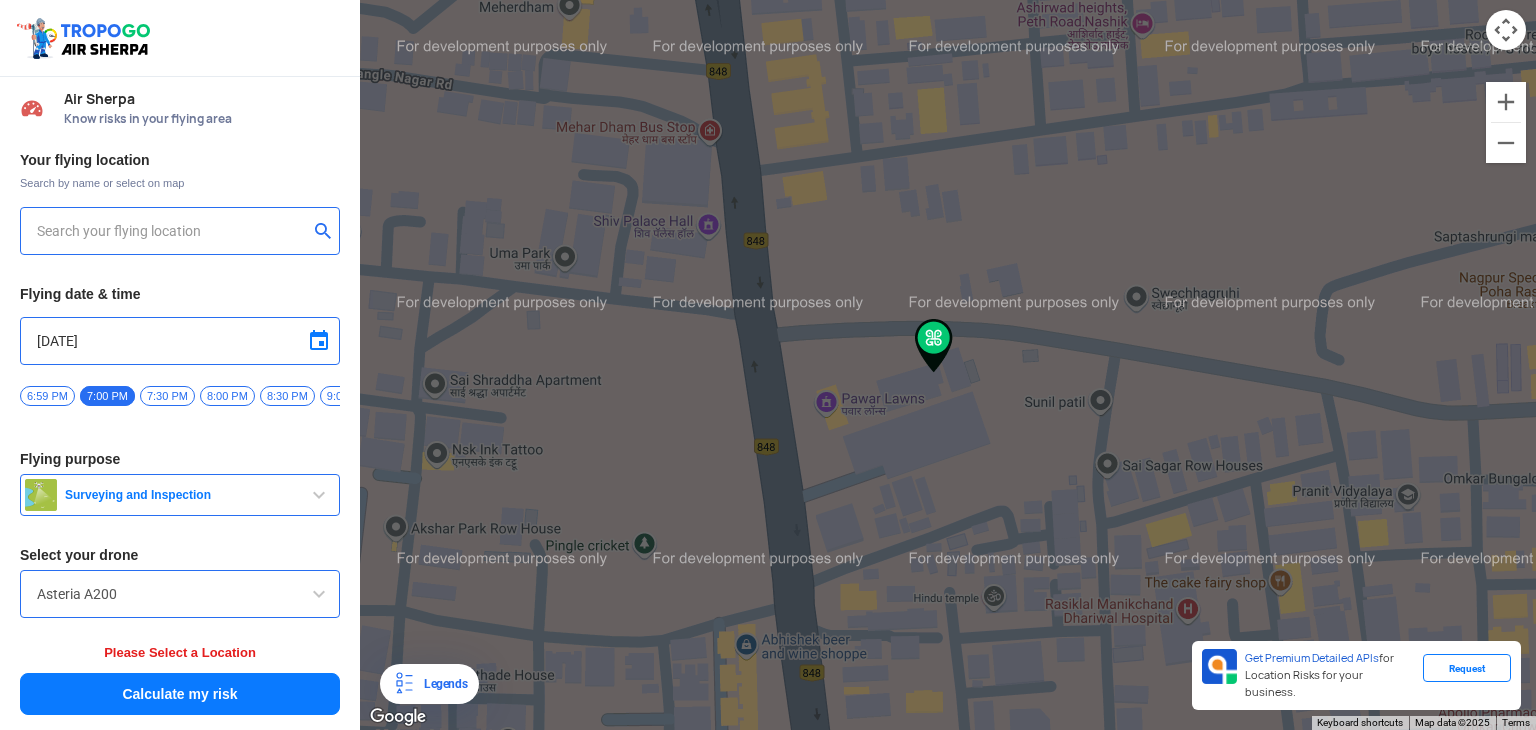 click on "Calculate my risk" at bounding box center [180, 694] 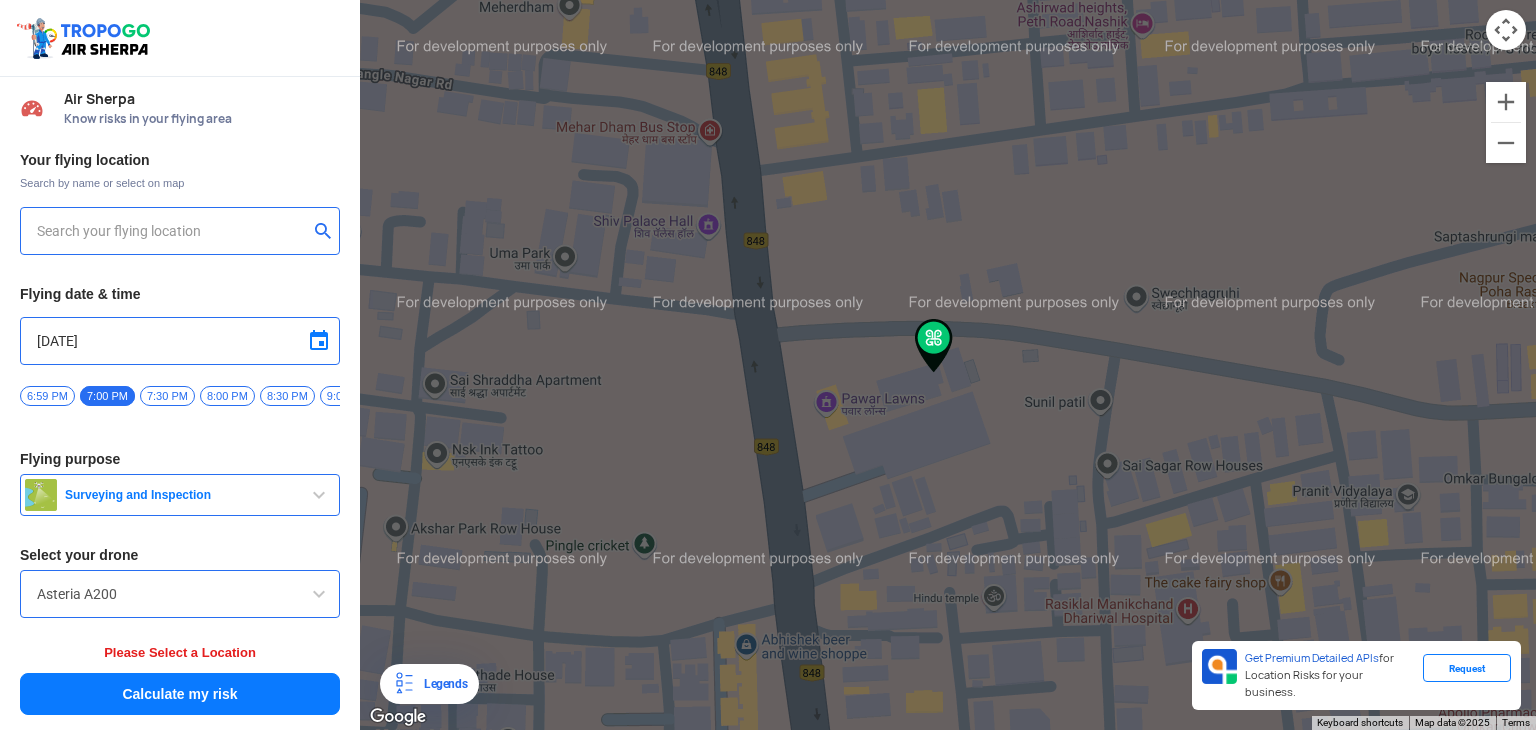 click on "Asteria A200" at bounding box center (180, 594) 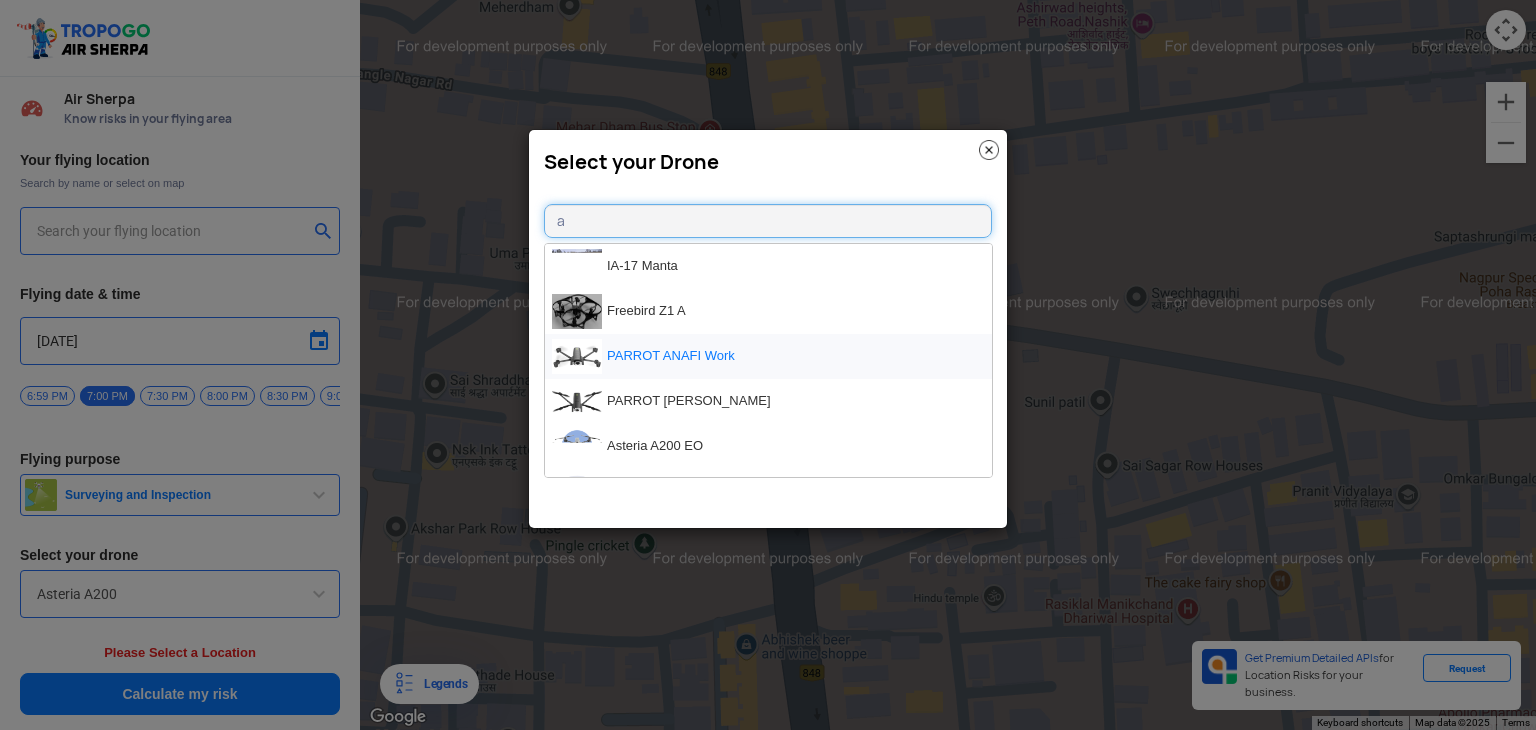type on "a" 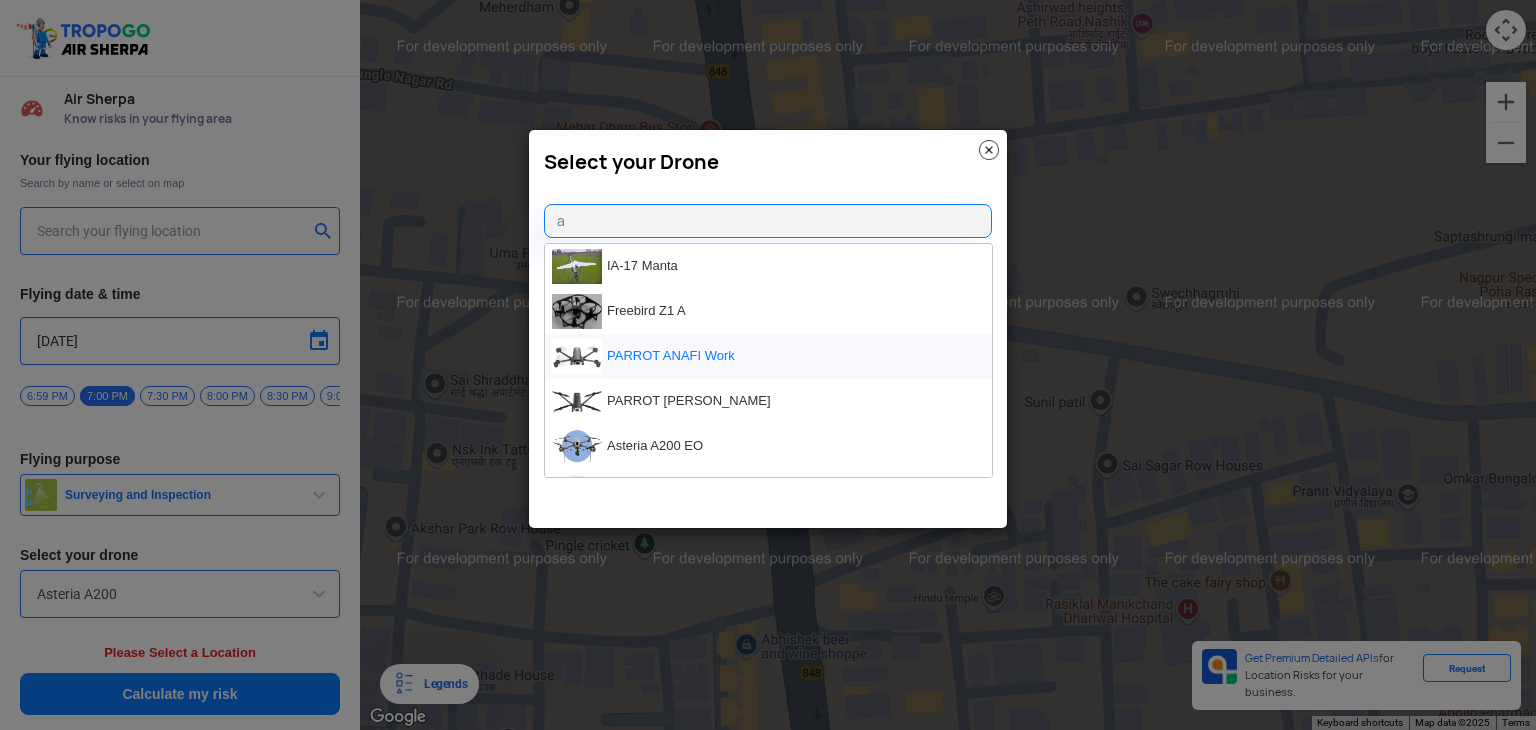click on "PARROT ANAFI Work" 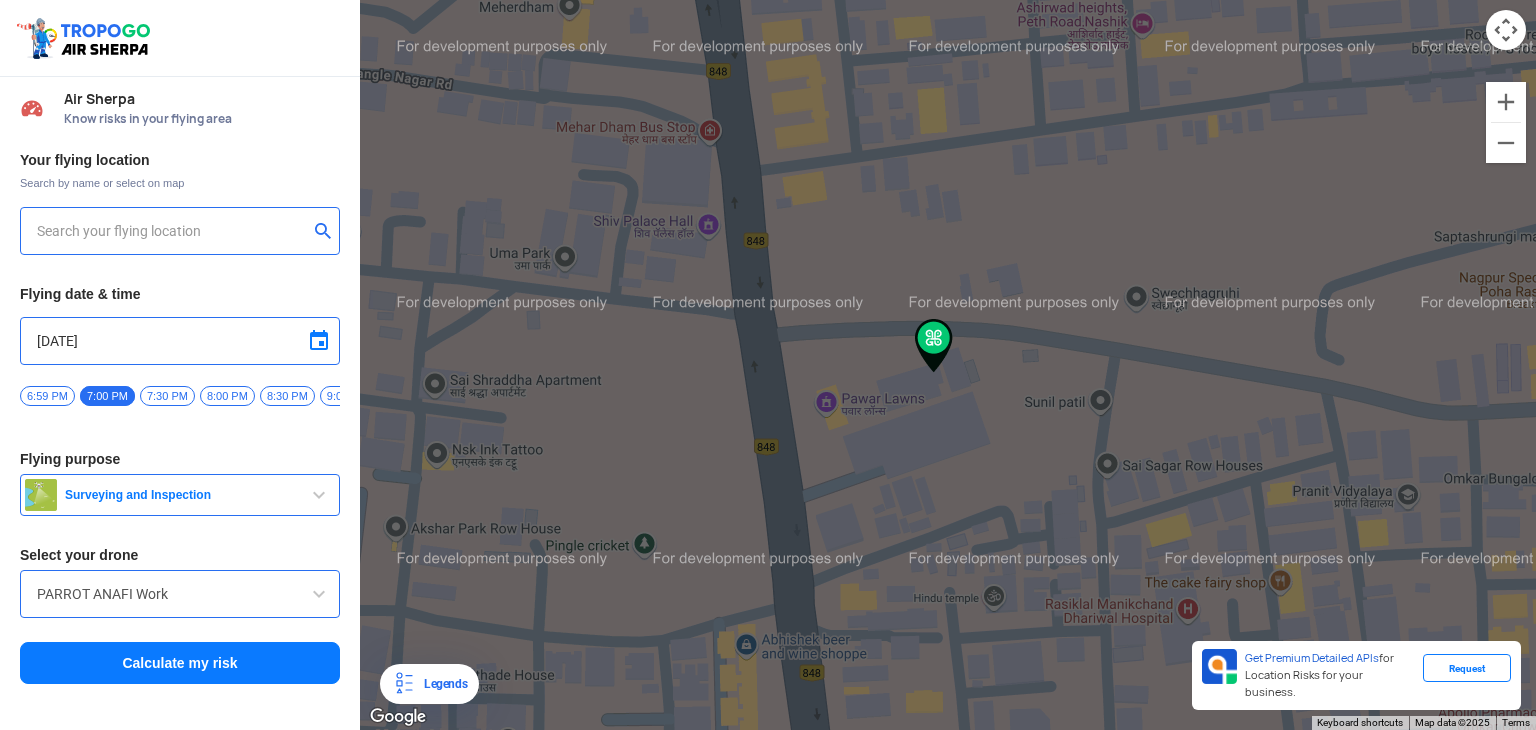 click on "PARROT ANAFI Work" at bounding box center (180, 594) 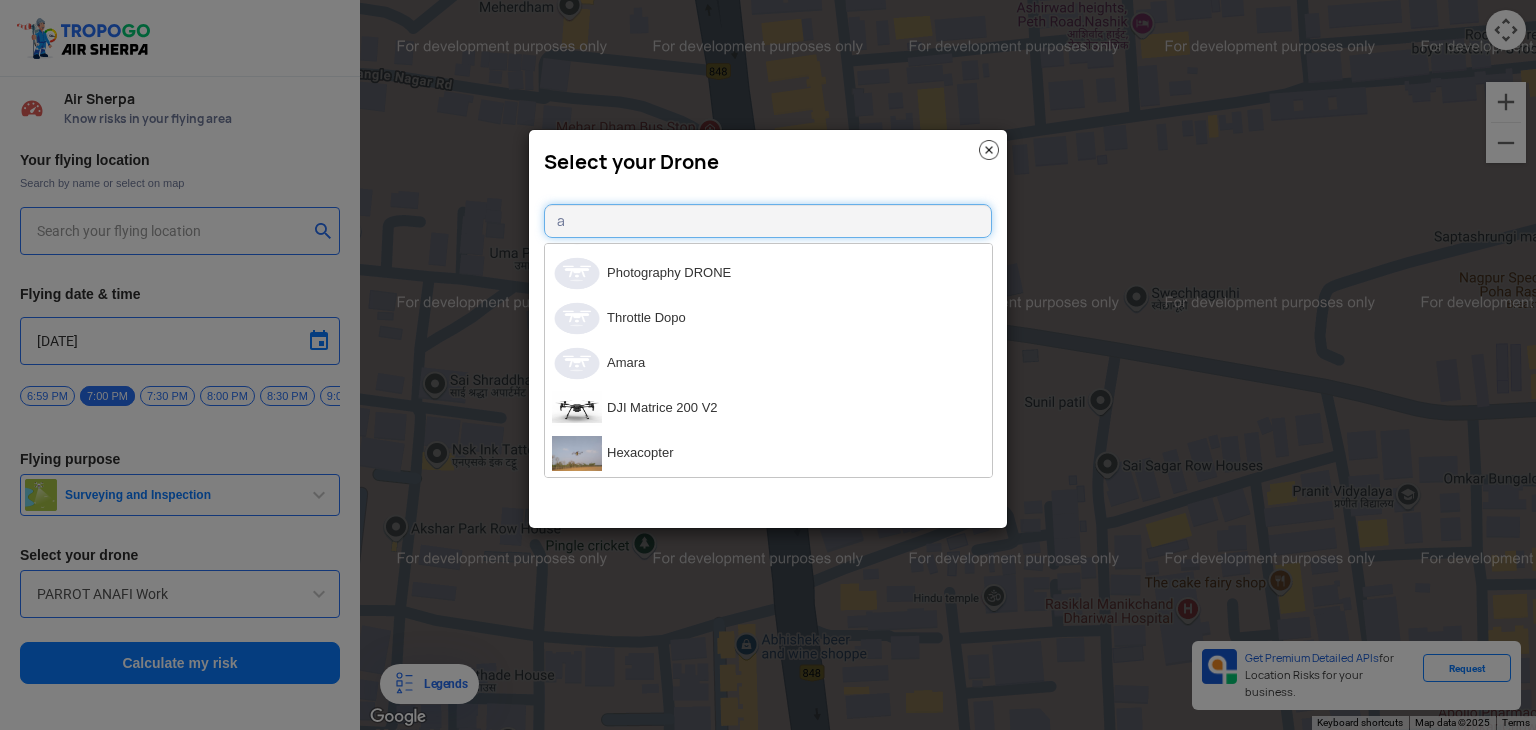 scroll, scrollTop: 466, scrollLeft: 0, axis: vertical 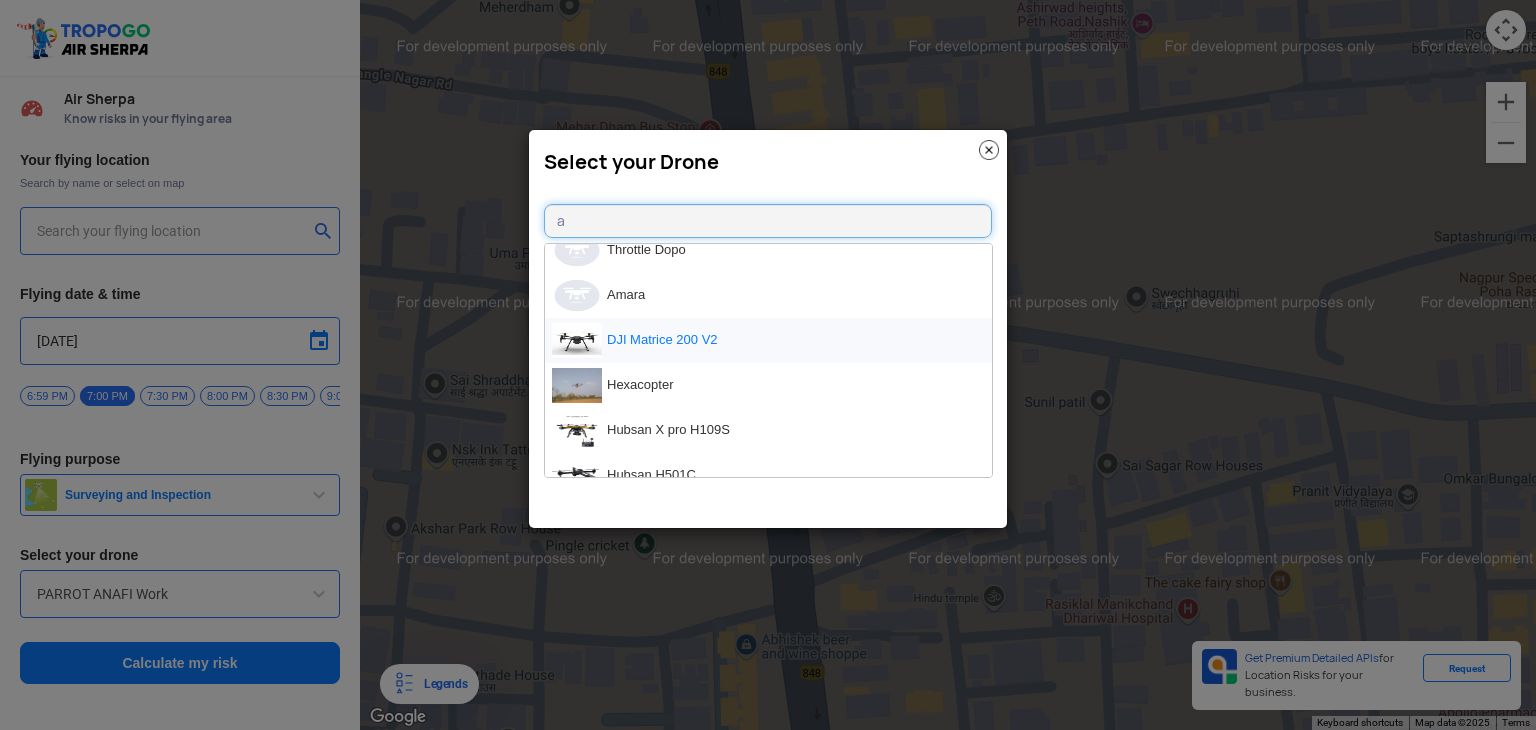 type on "a" 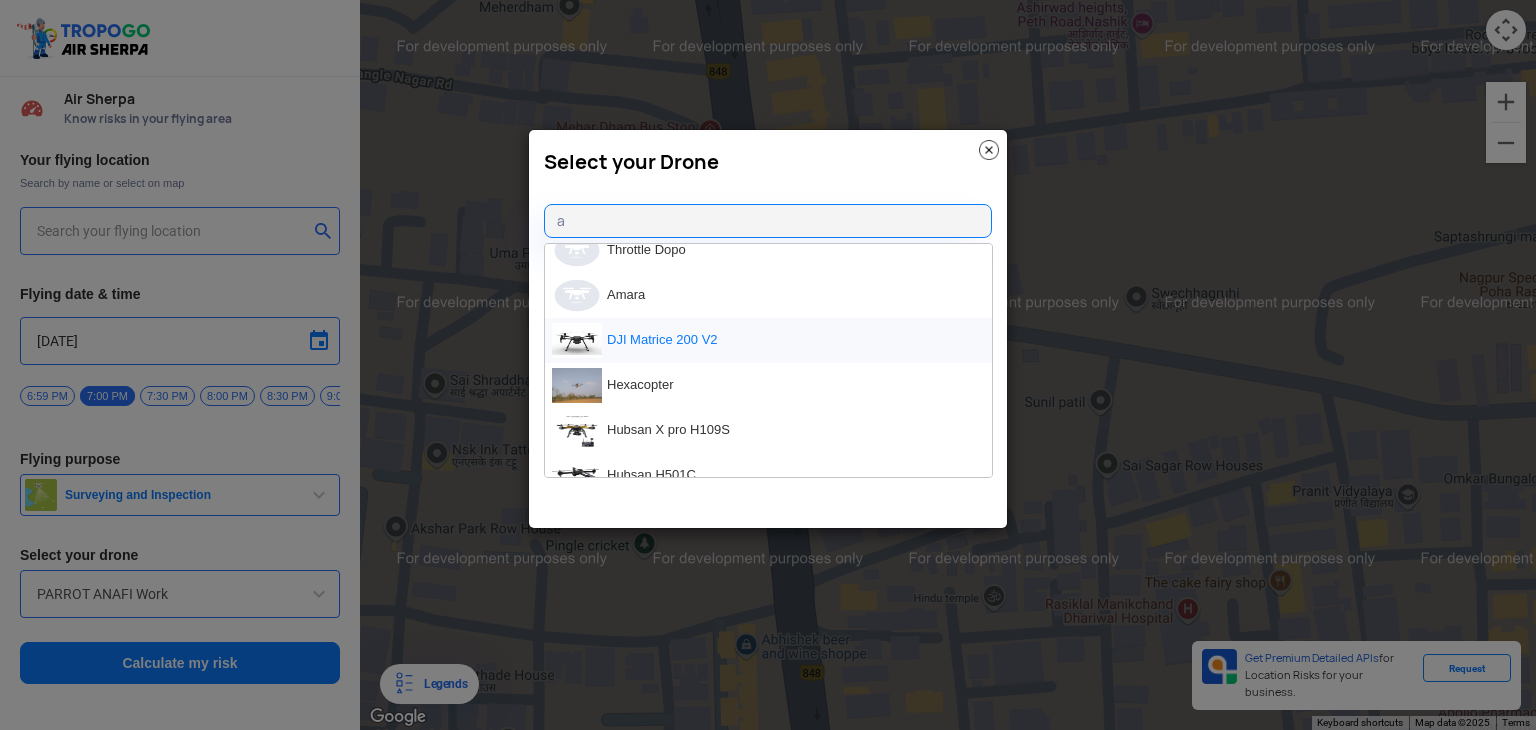 click on "DJI Matrice 200 V2" 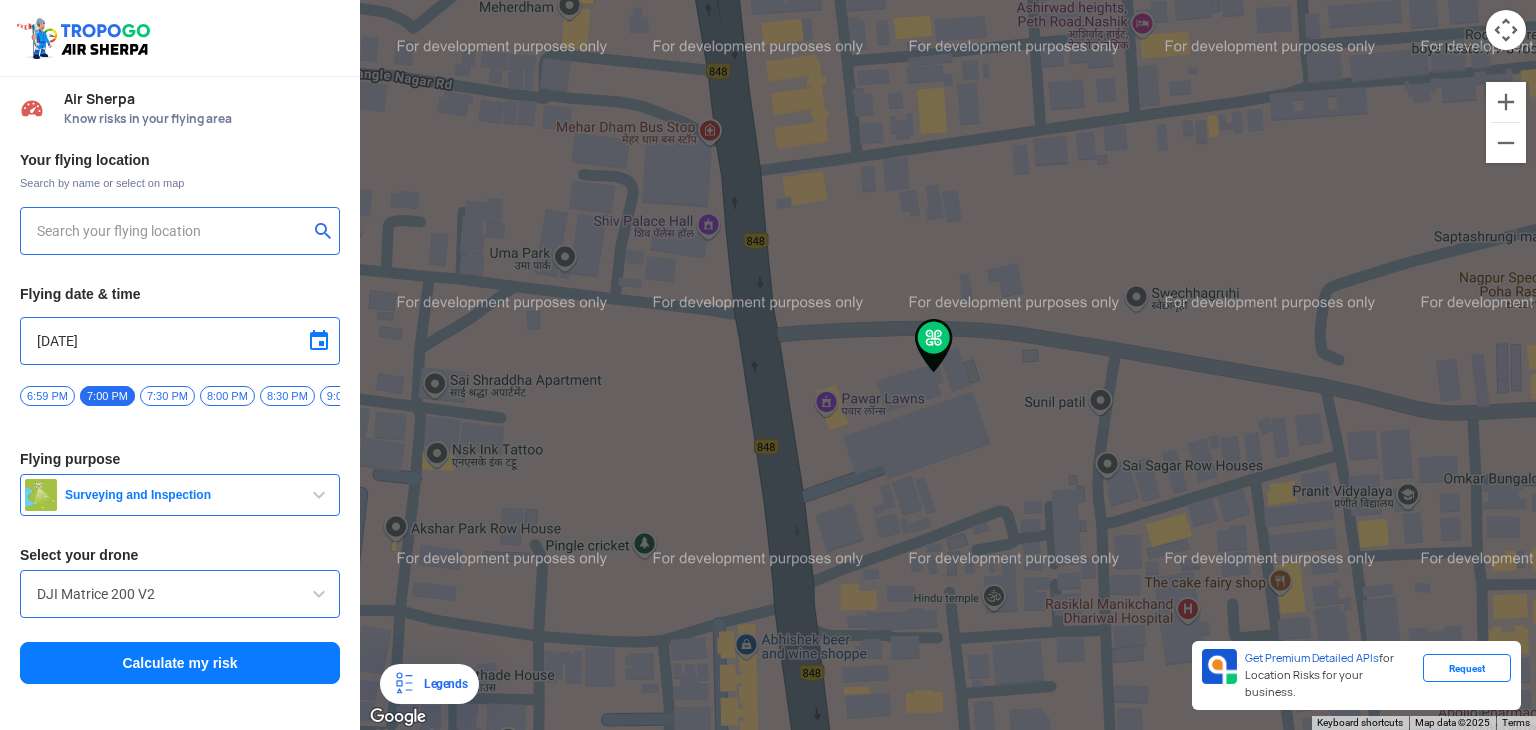 click on "Calculate my risk" at bounding box center (180, 663) 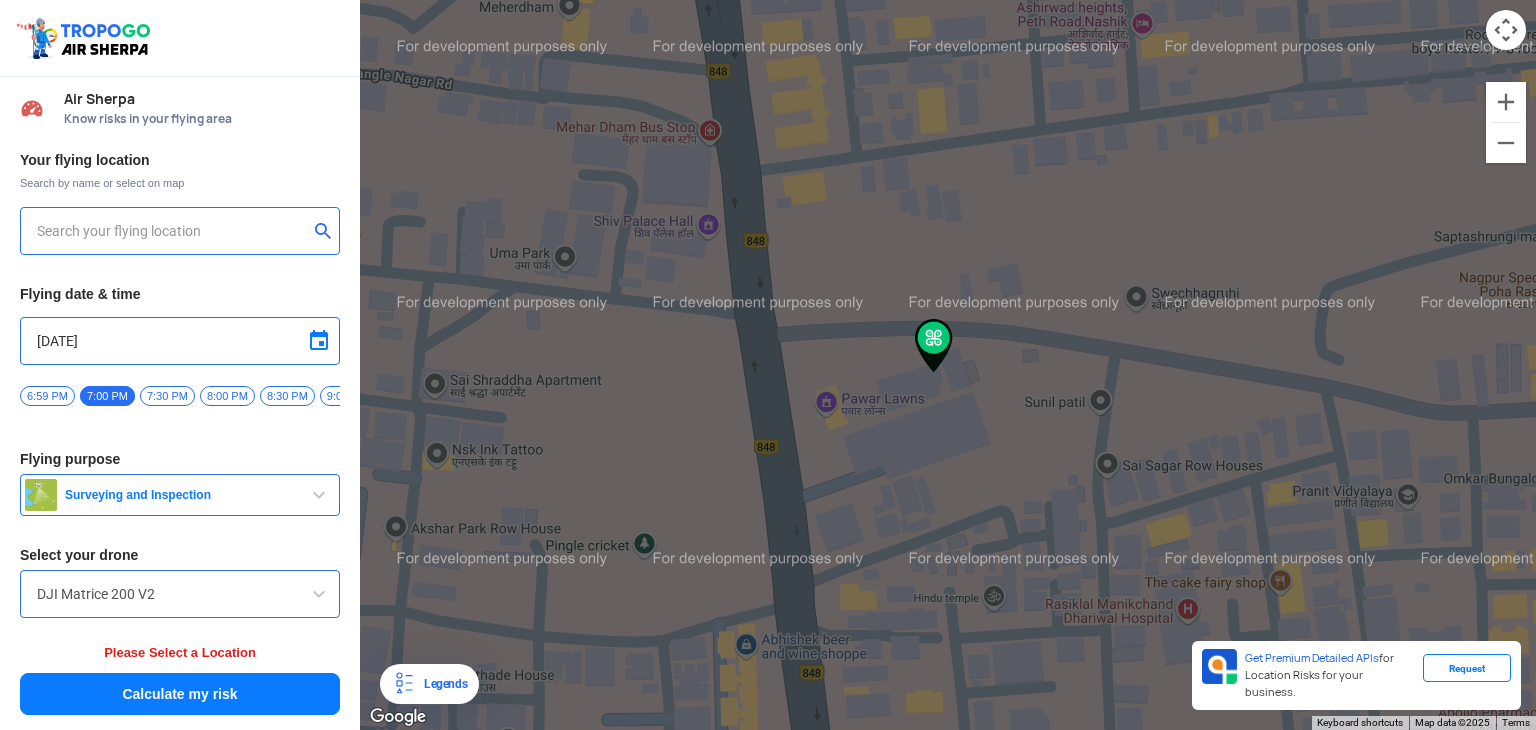 scroll, scrollTop: 2, scrollLeft: 0, axis: vertical 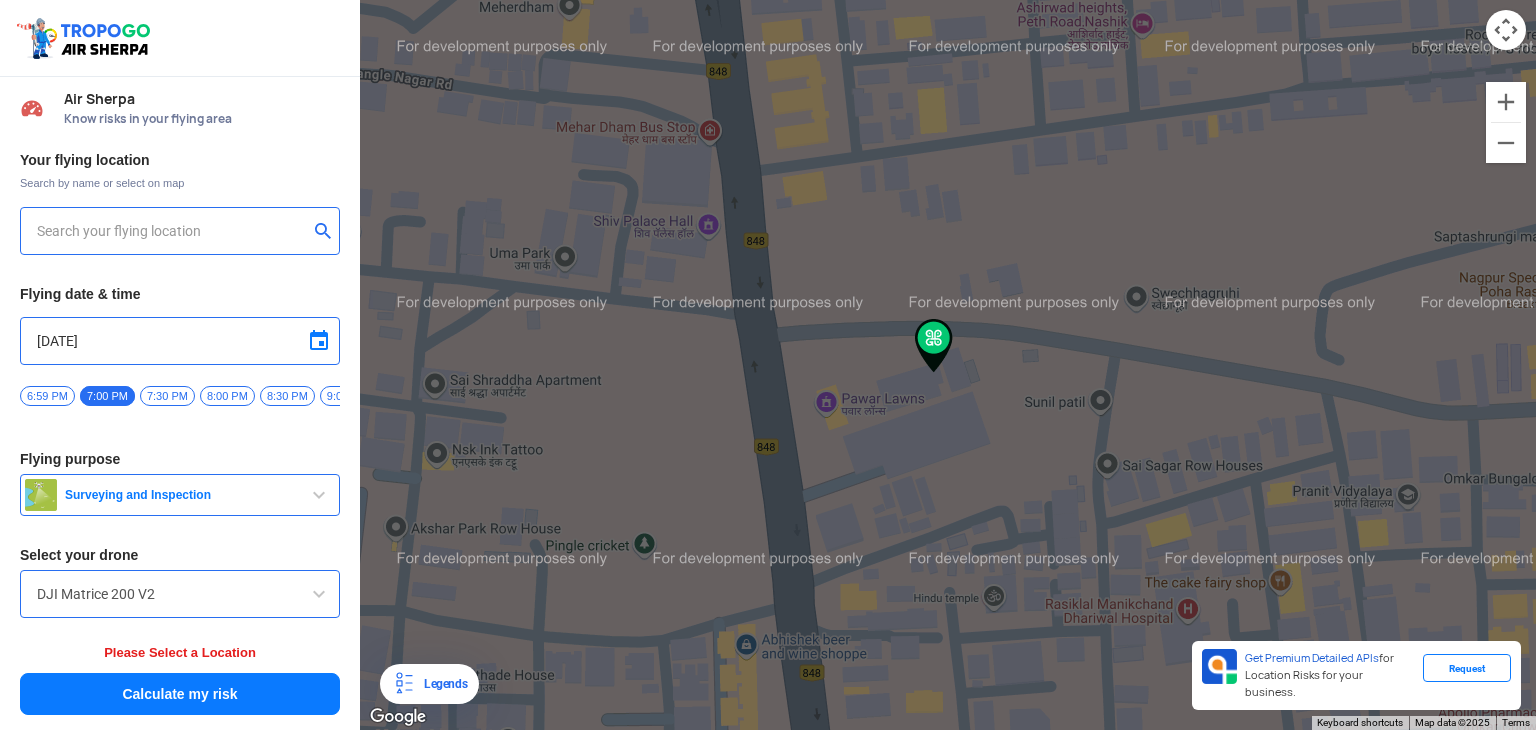 click on "To navigate, press the arrow keys." 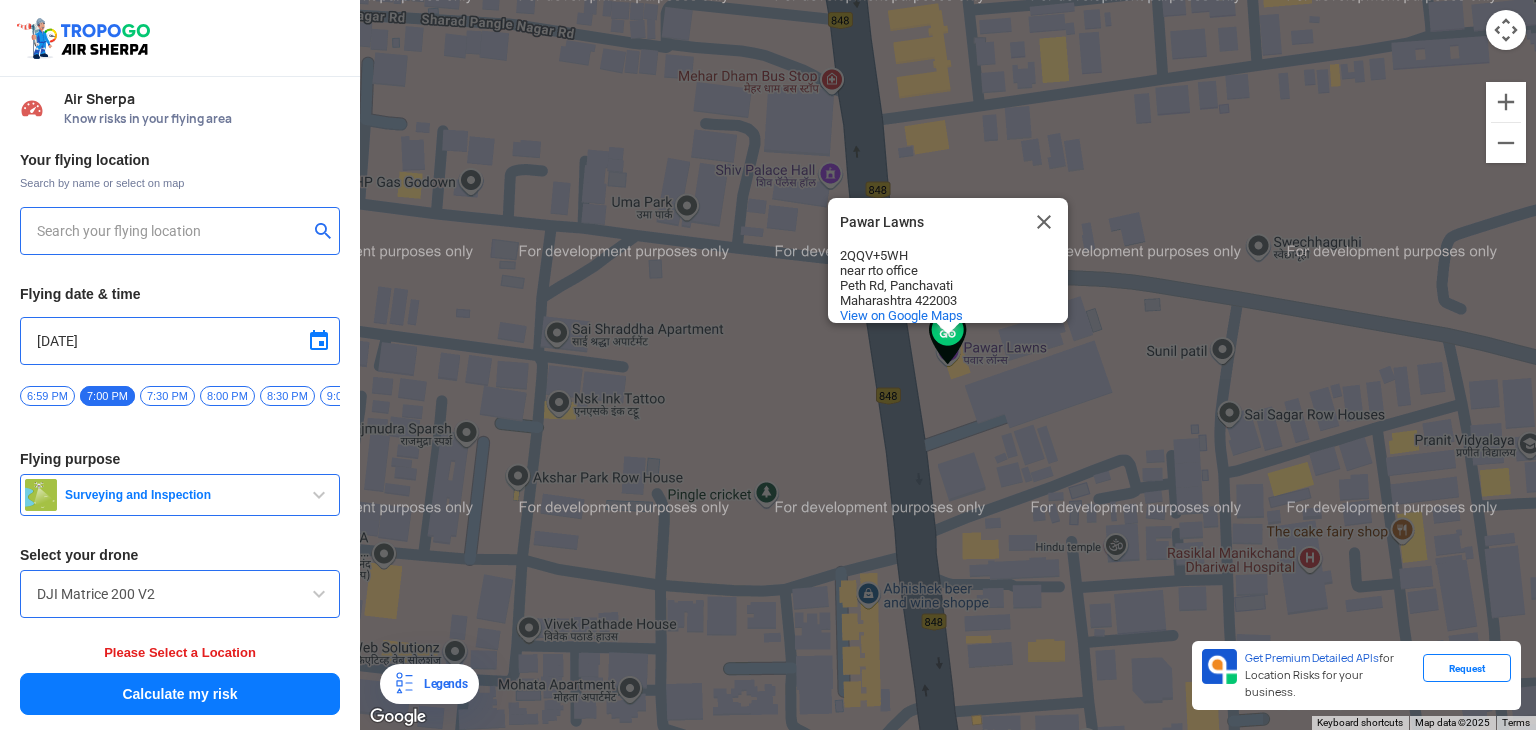 click on "To navigate, press the arrow keys.     Pawar Lawns                     Pawar Lawns                 2QQV+5WH near rto office [GEOGRAPHIC_DATA] 422003             View on Google Maps" 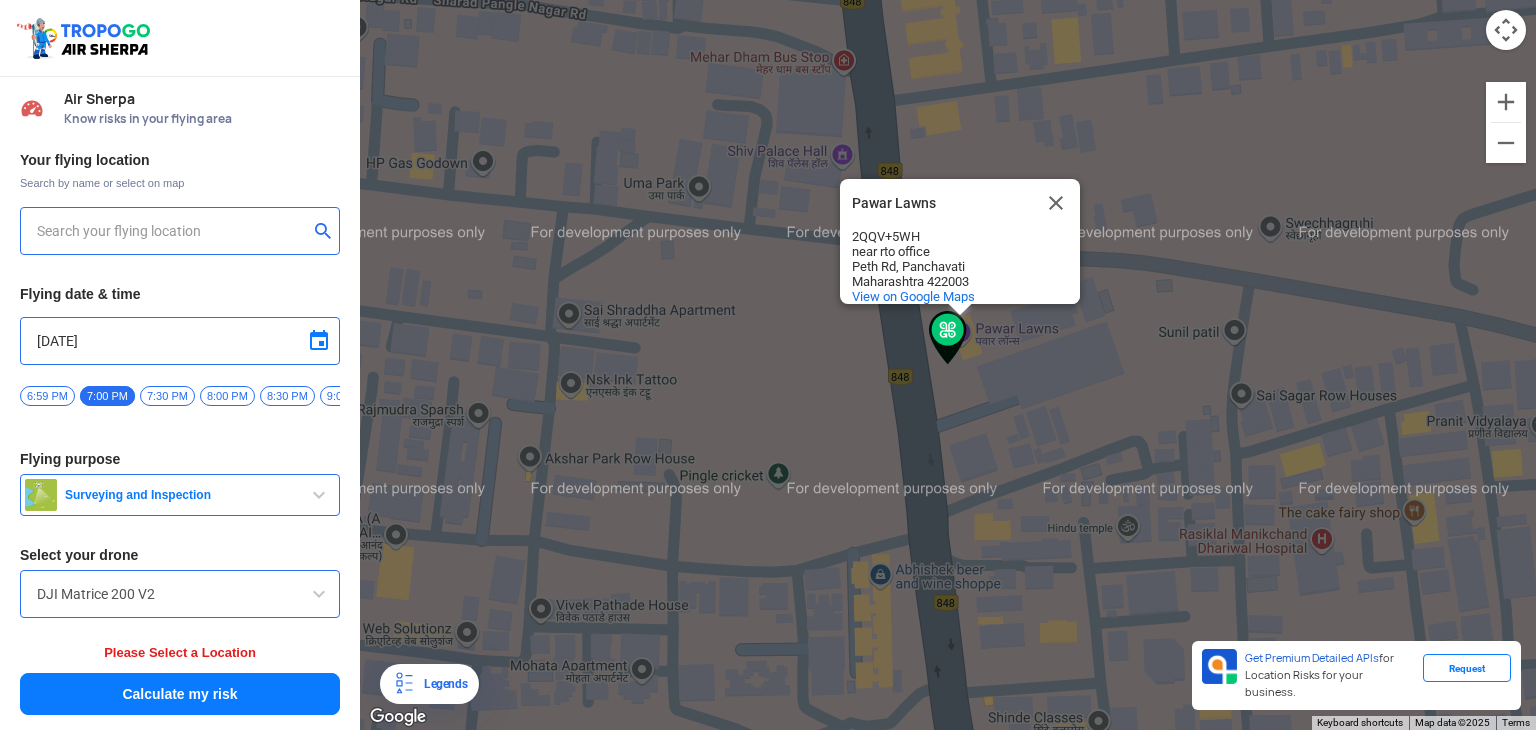 click on "To navigate, press the arrow keys.     Pawar Lawns                     Pawar Lawns                 2QQV+5WH near rto office [GEOGRAPHIC_DATA] 422003             View on Google Maps" 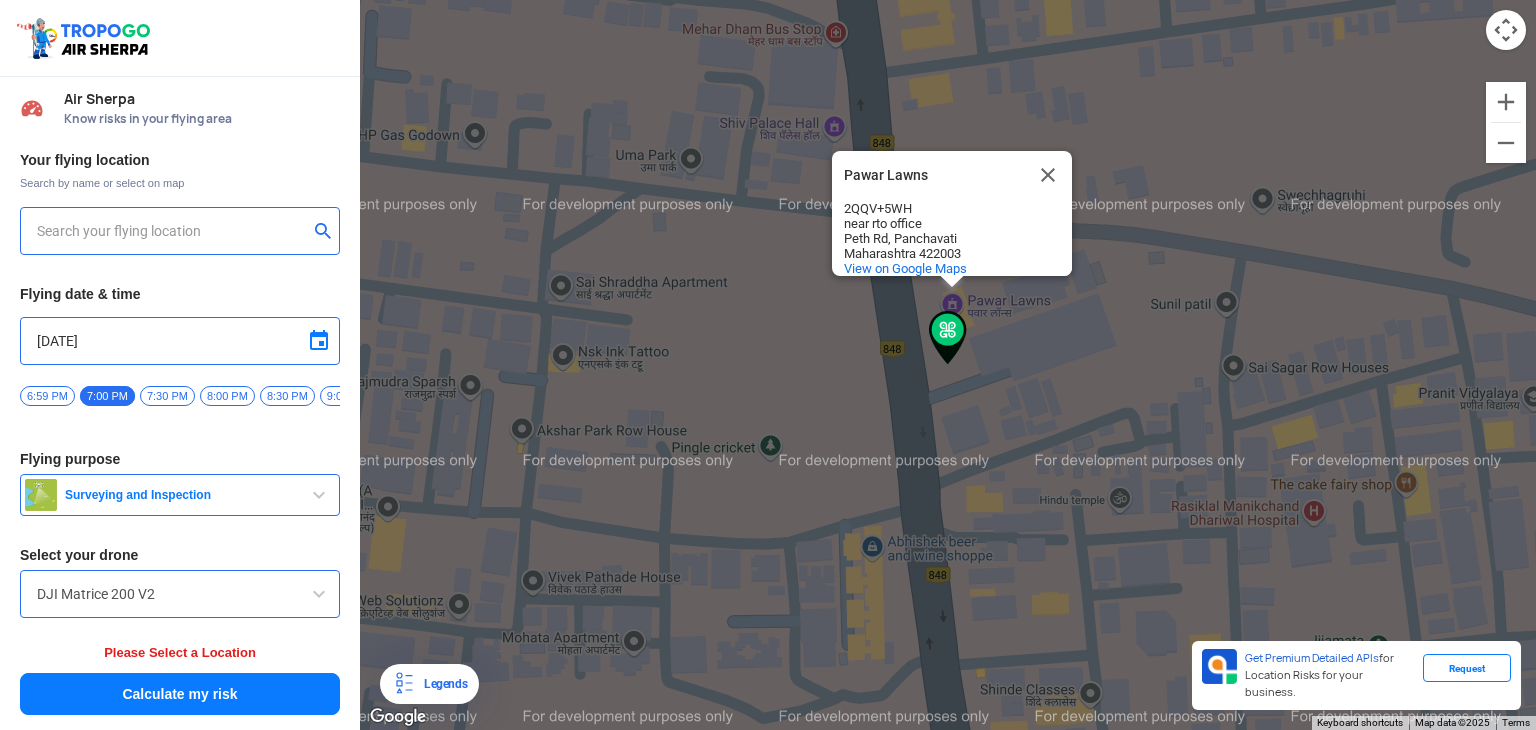 click on "To navigate, press the arrow keys.     Pawar Lawns                     Pawar Lawns                 2QQV+5WH near rto office [GEOGRAPHIC_DATA] 422003             View on Google Maps" 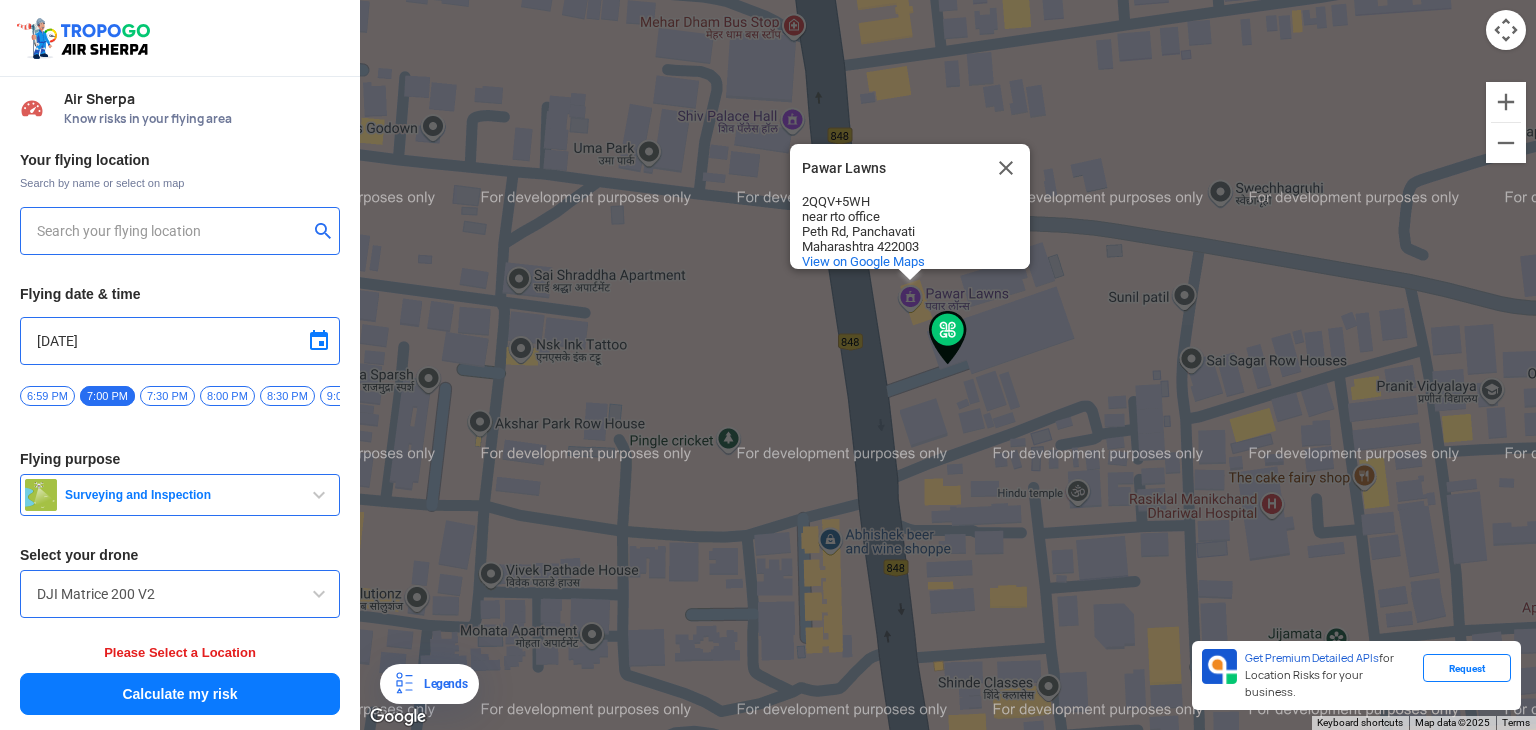 click 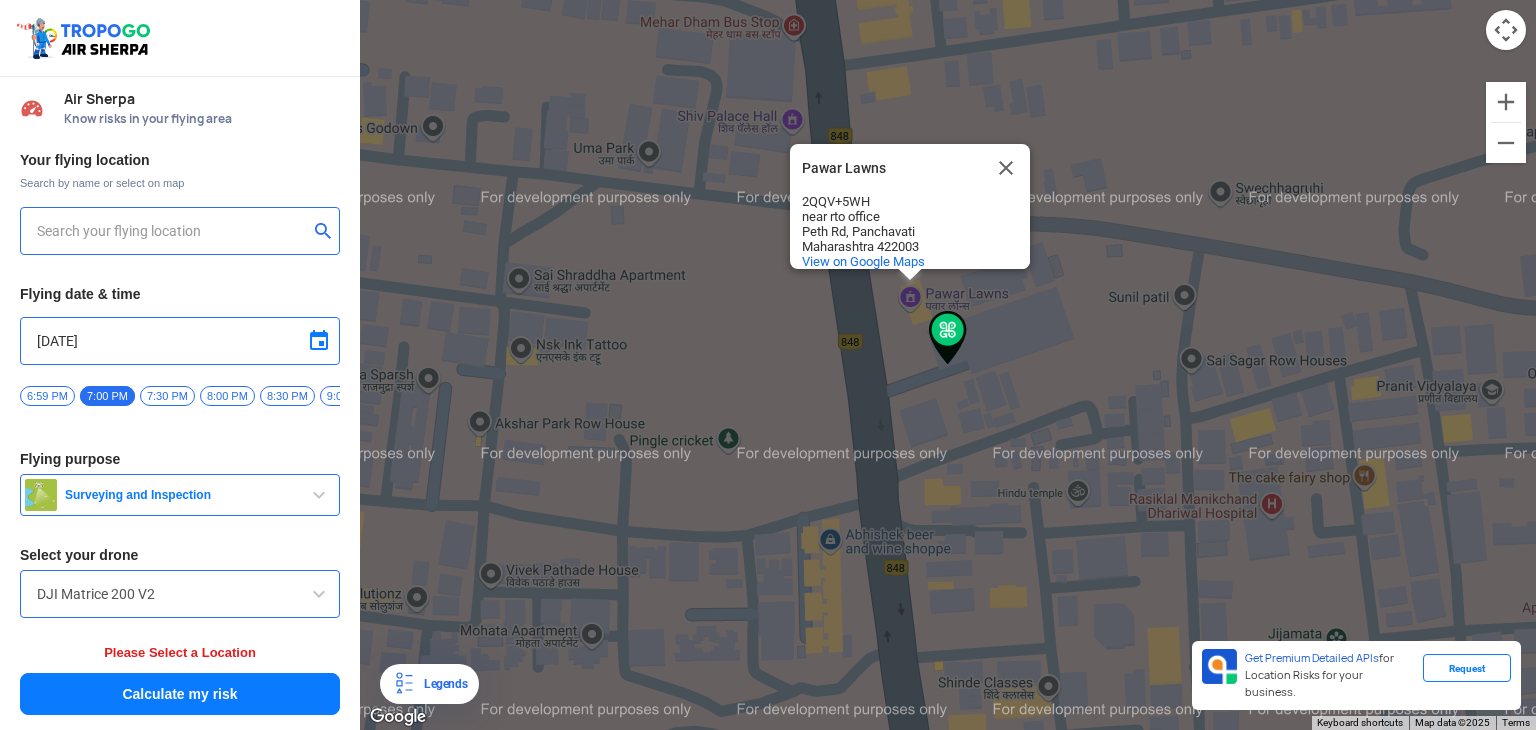 click on "Calculate my risk" at bounding box center (180, 694) 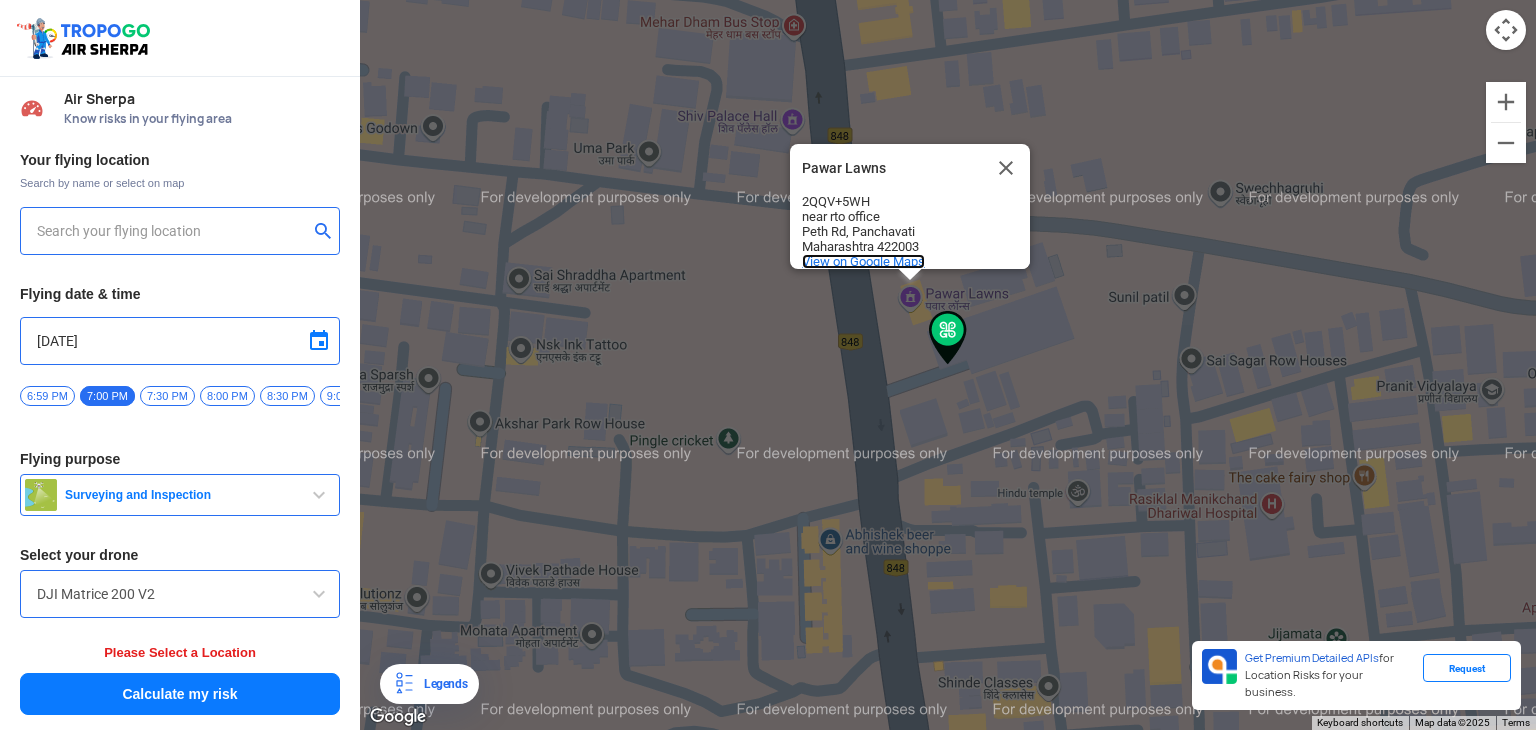 click on "View on Google Maps" 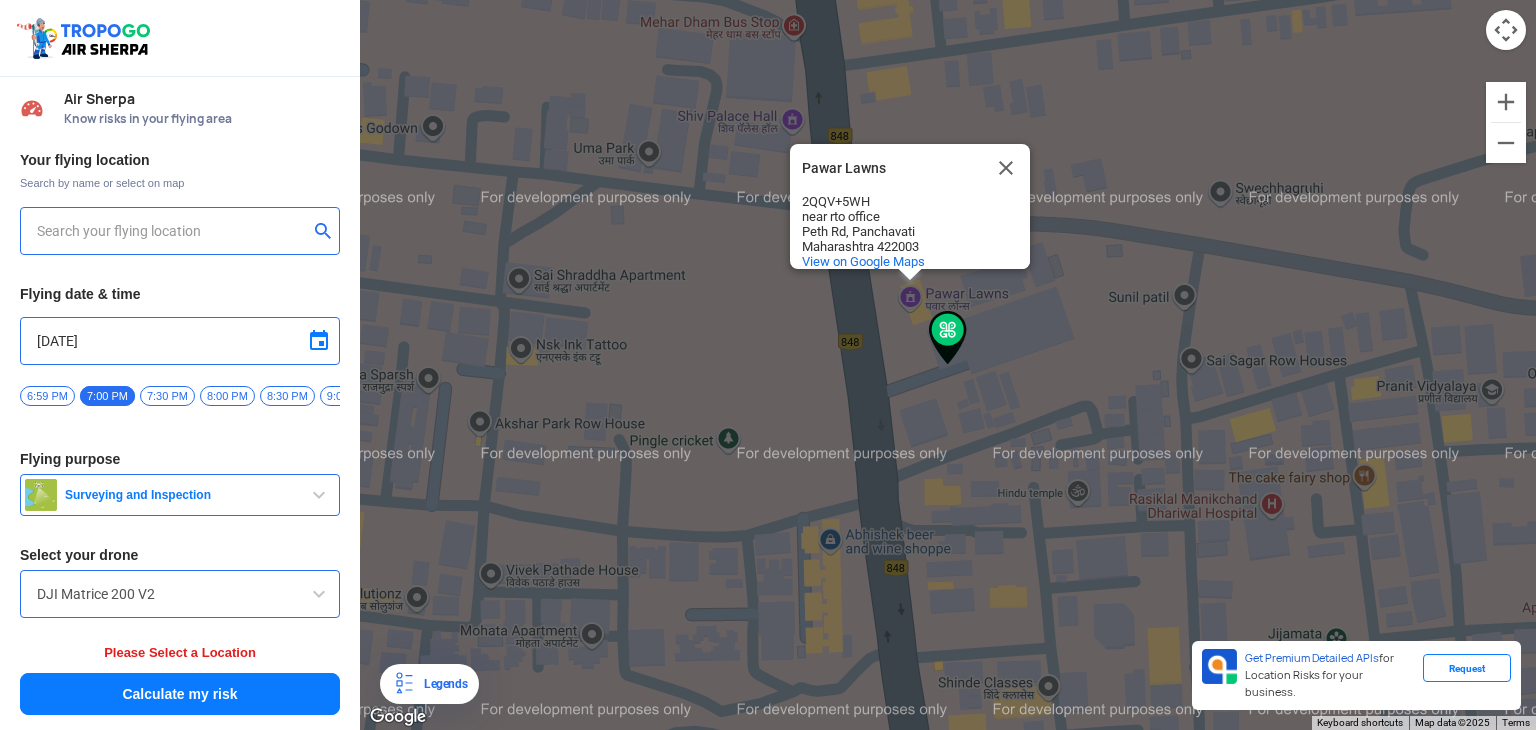 click on "Calculate my risk" at bounding box center (180, 694) 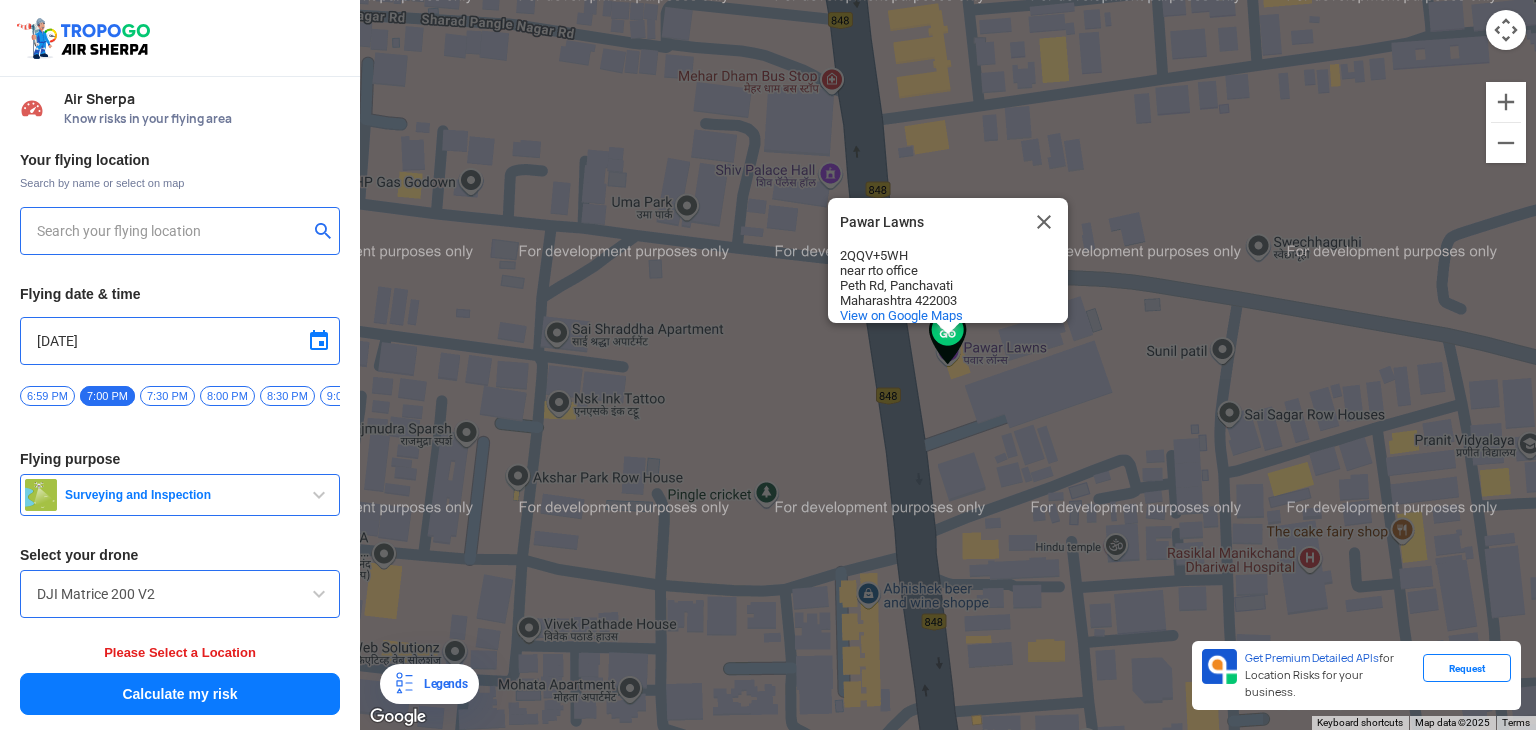 click on "Calculate my risk" at bounding box center [180, 694] 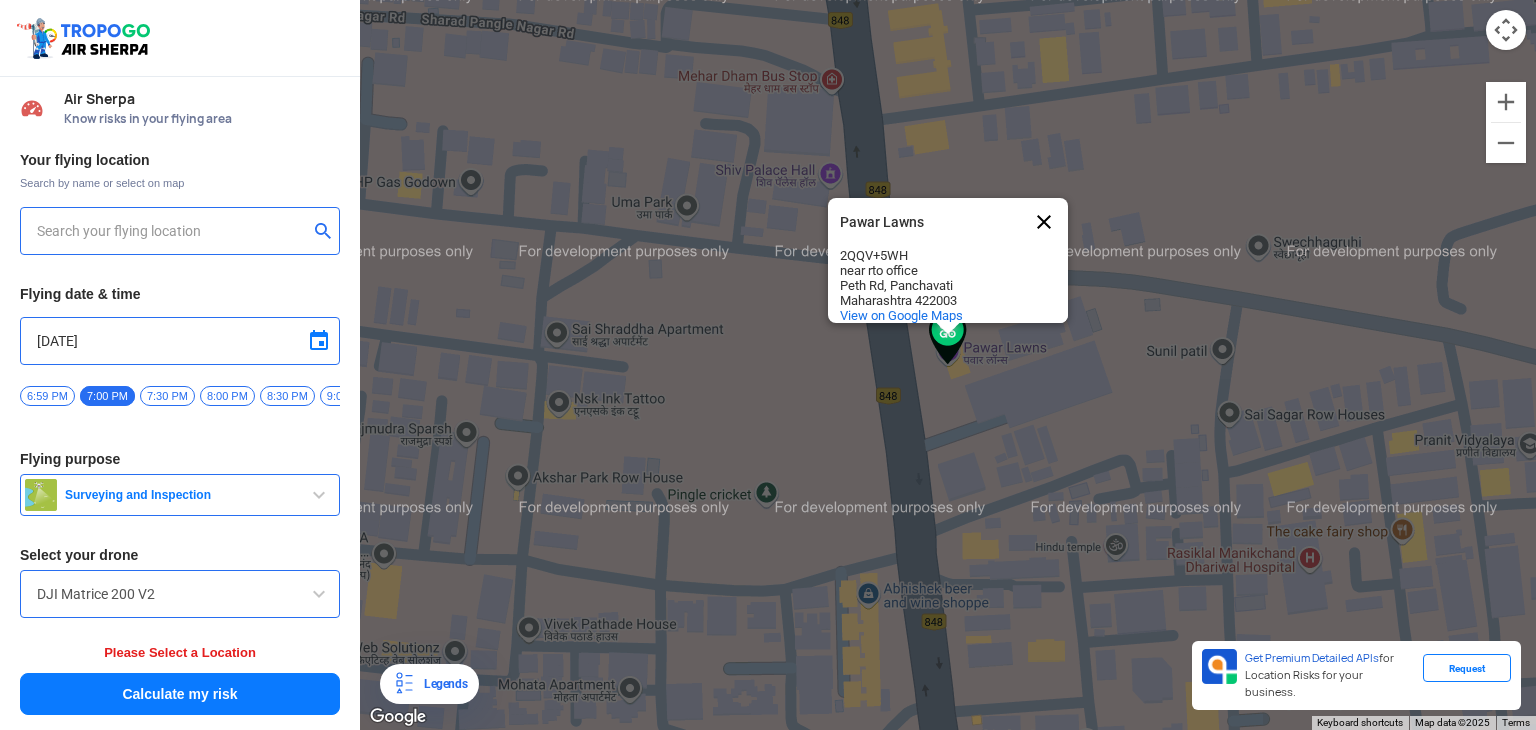 click 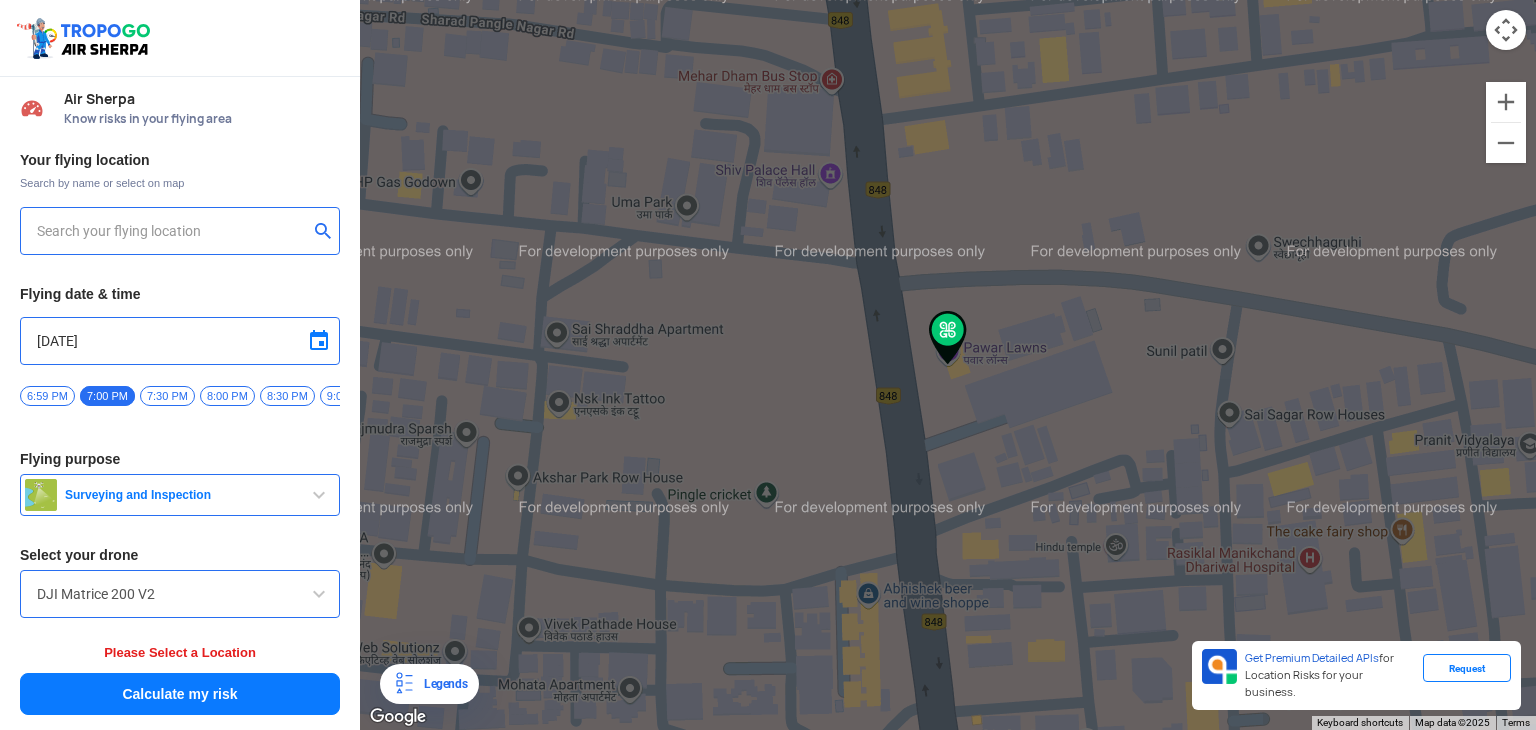 click on "To navigate, press the arrow keys." 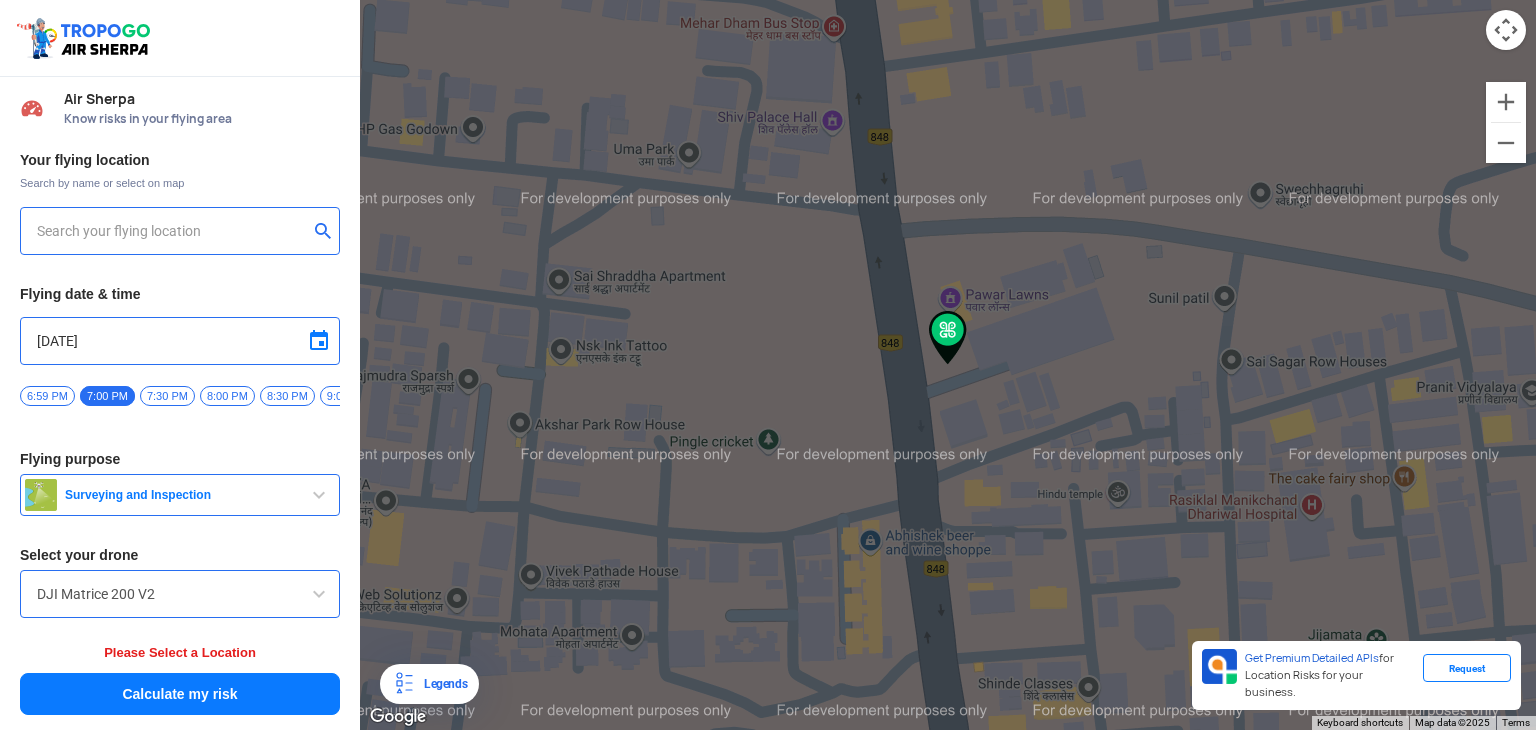 click on "To navigate, press the arrow keys." 